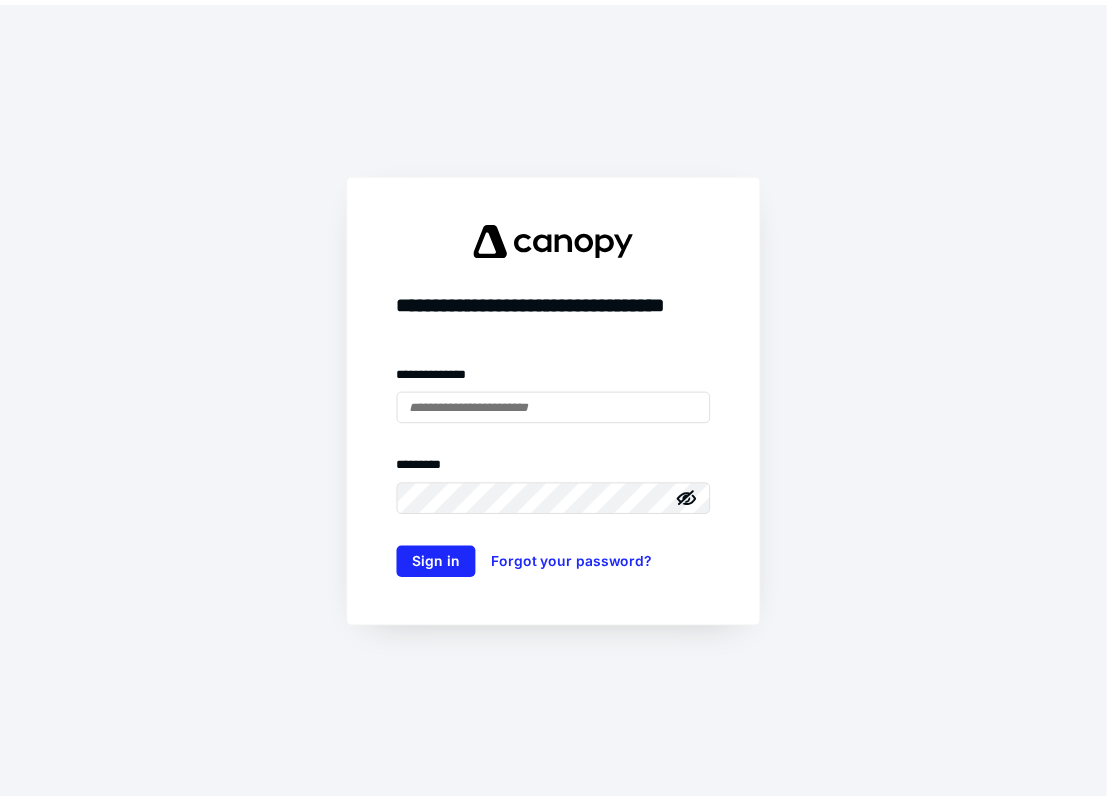 scroll, scrollTop: 0, scrollLeft: 0, axis: both 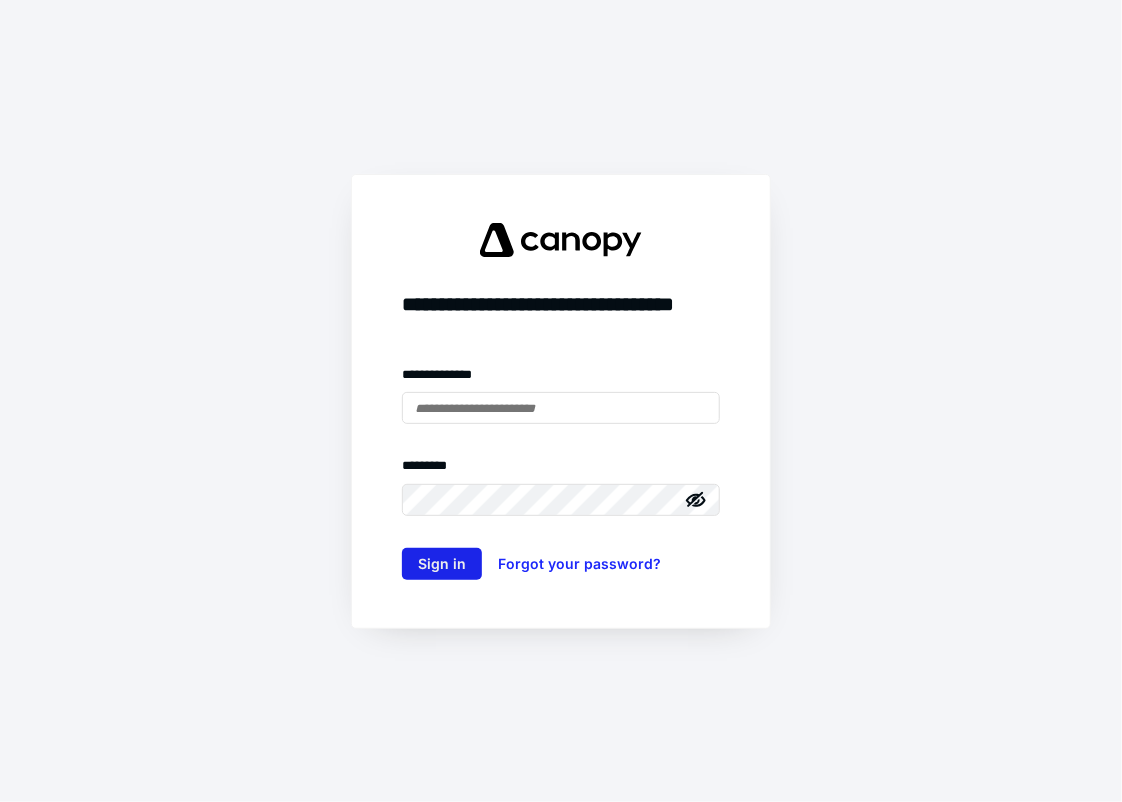 type on "**********" 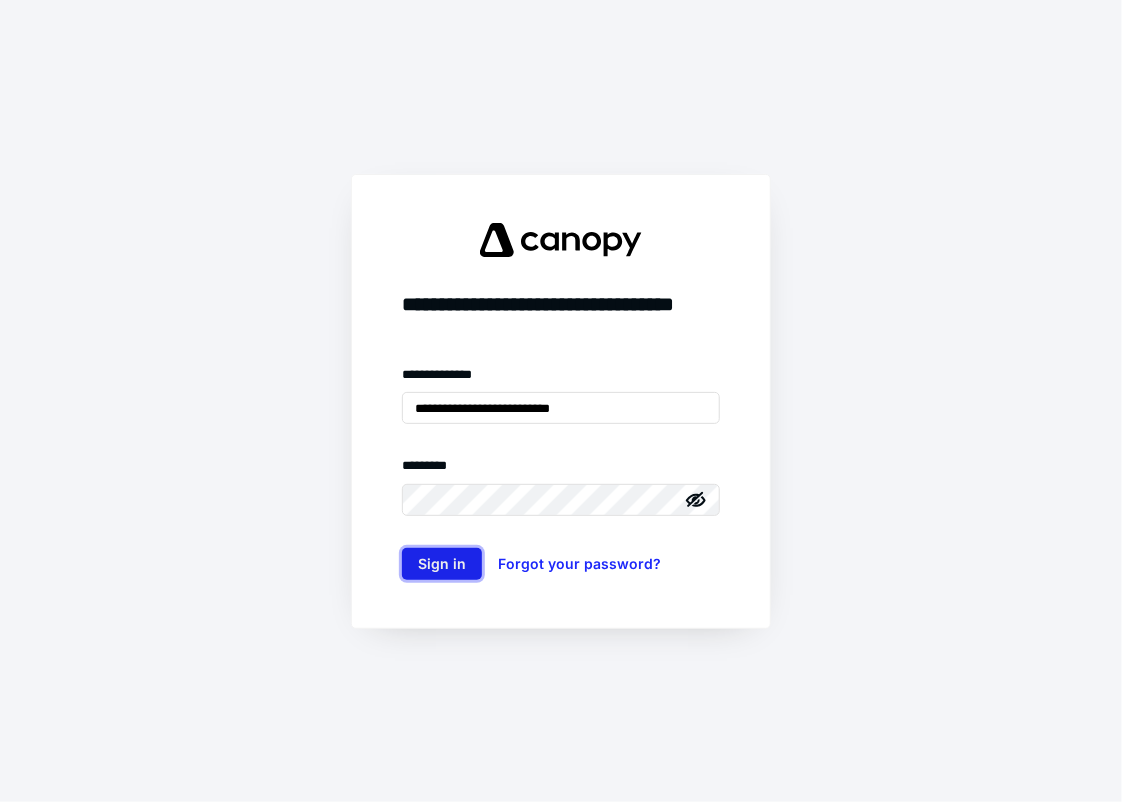 click on "Sign in" at bounding box center (442, 564) 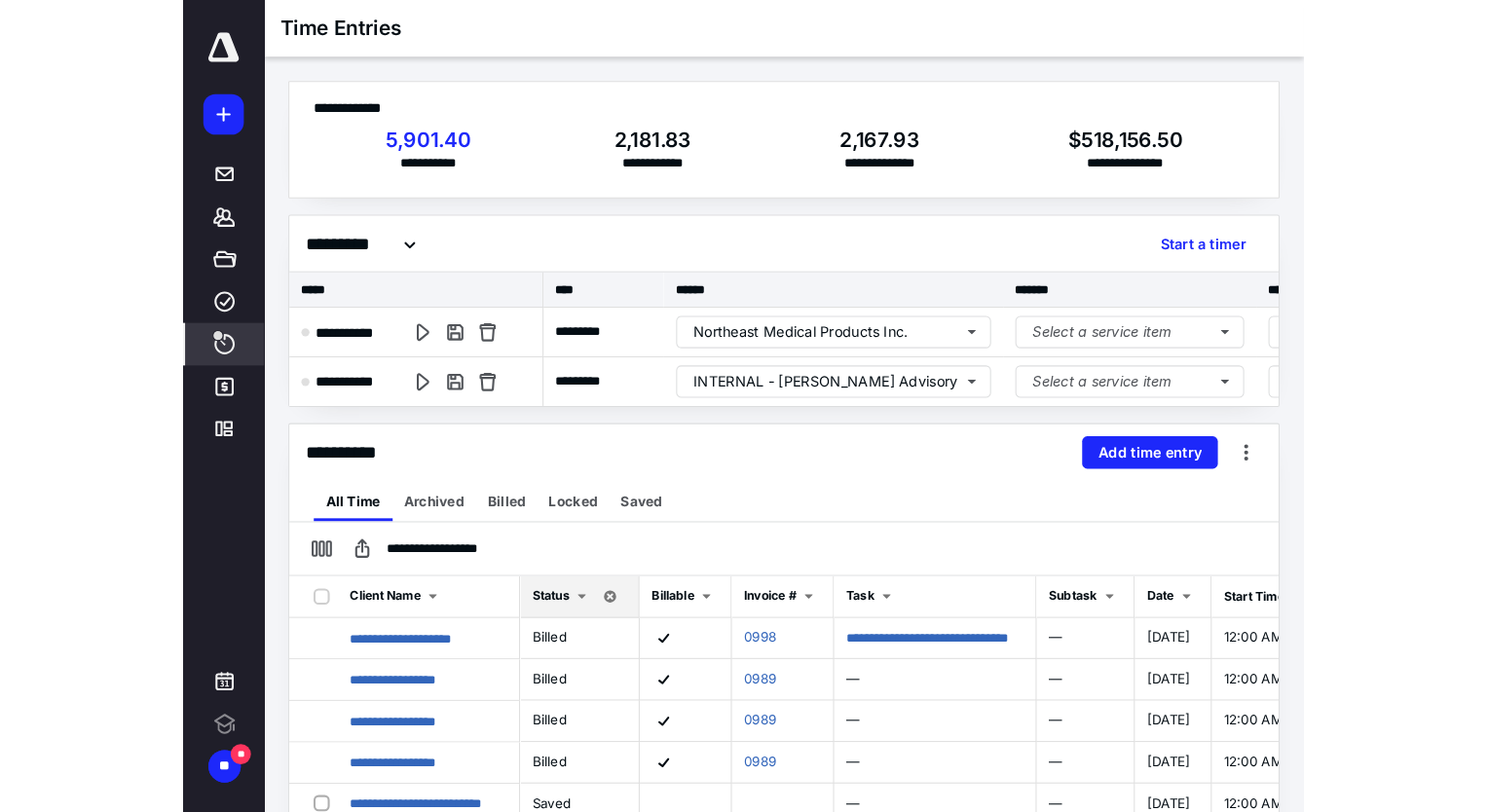scroll, scrollTop: 0, scrollLeft: 0, axis: both 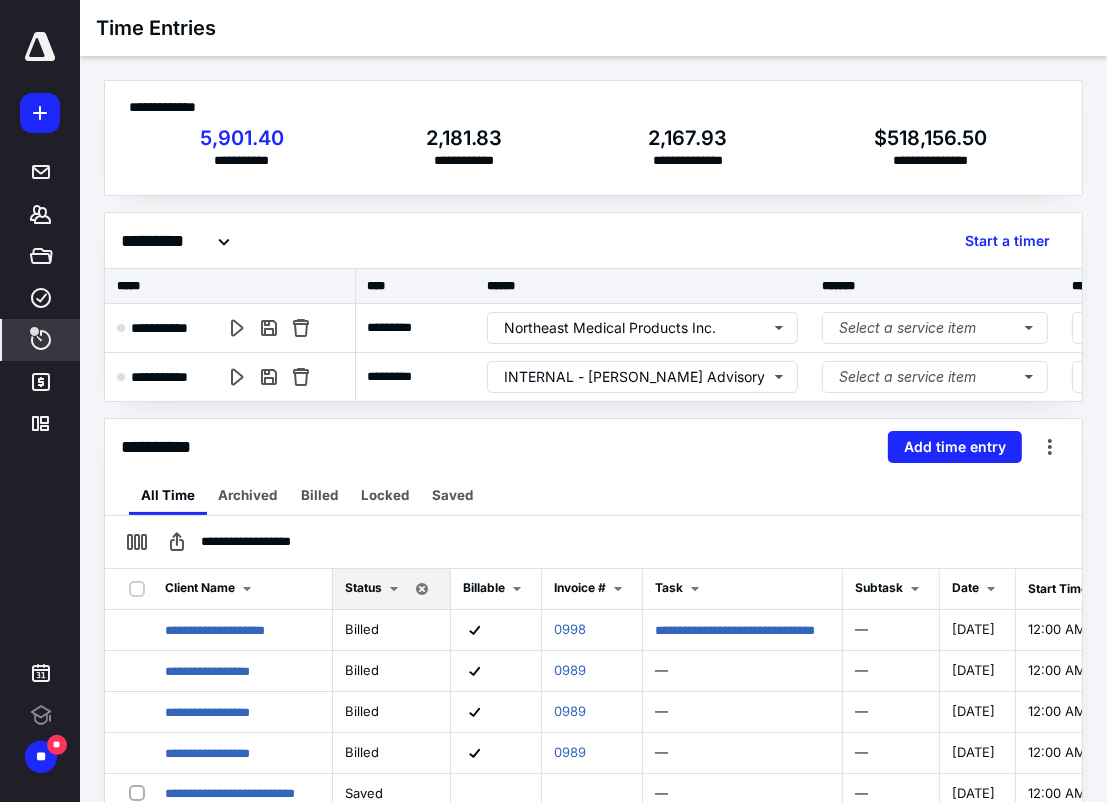 click at bounding box center (40, 113) 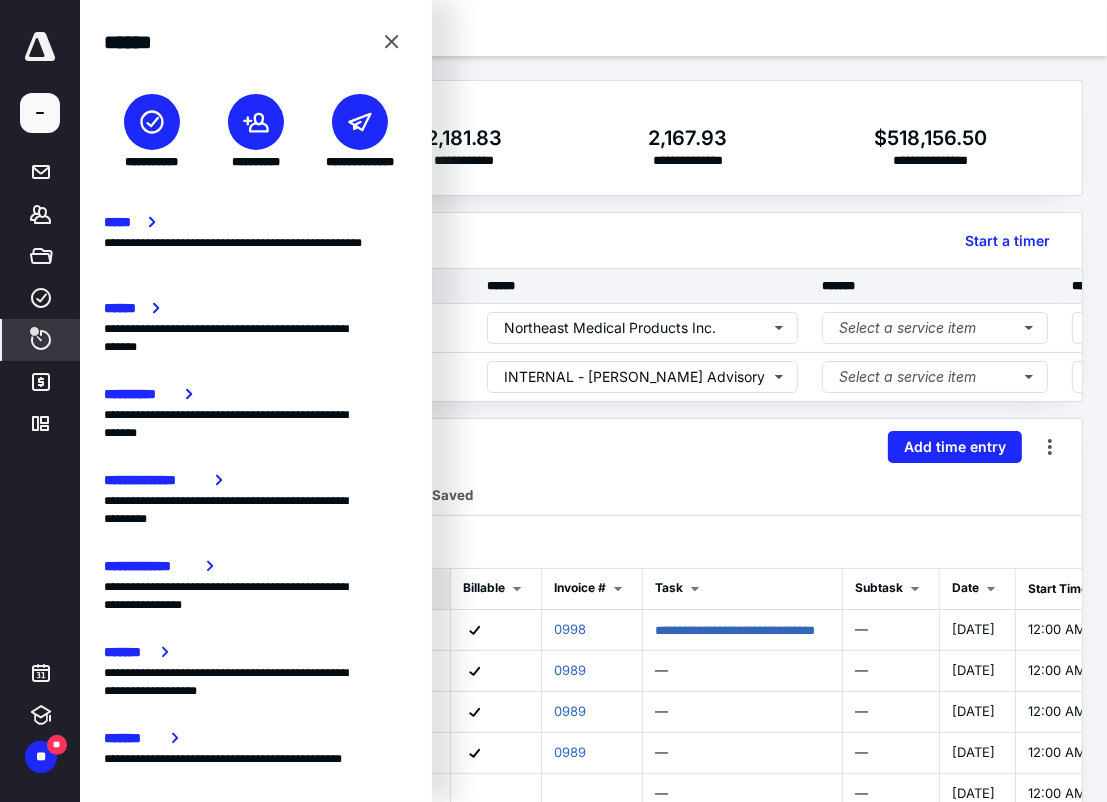 click on "***** ******* ***** **** **** ******* ********* ** **" at bounding box center (40, 401) 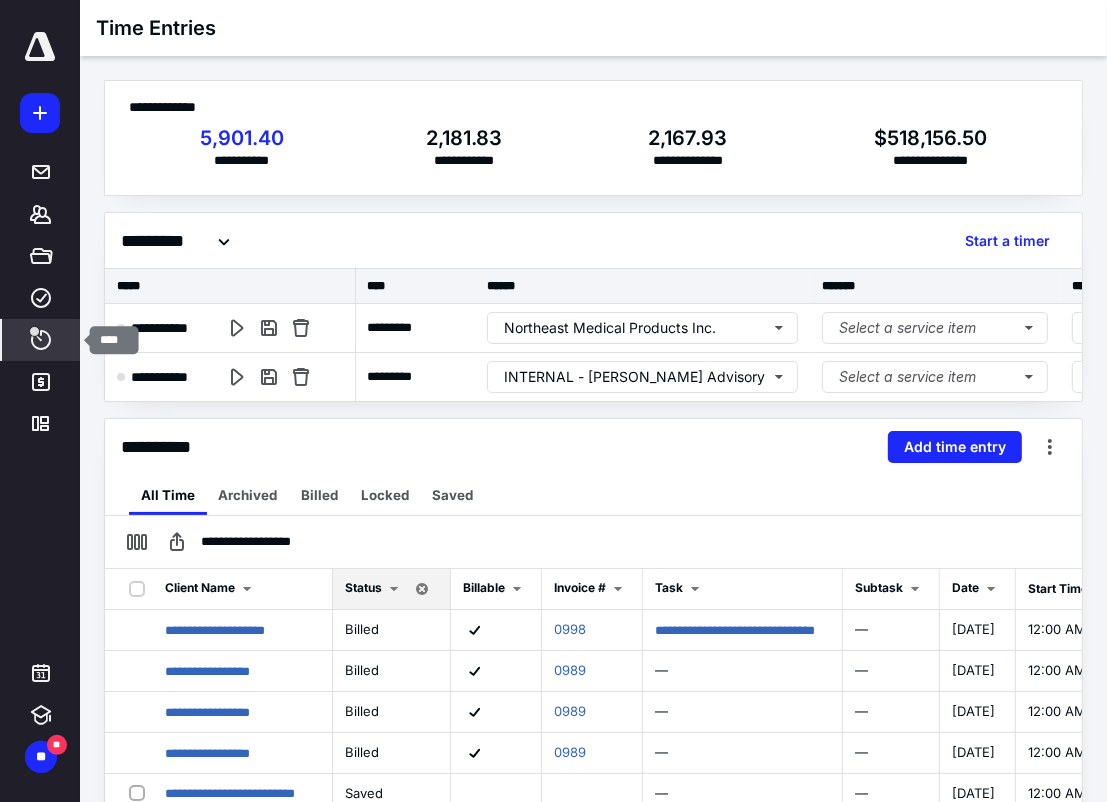 click 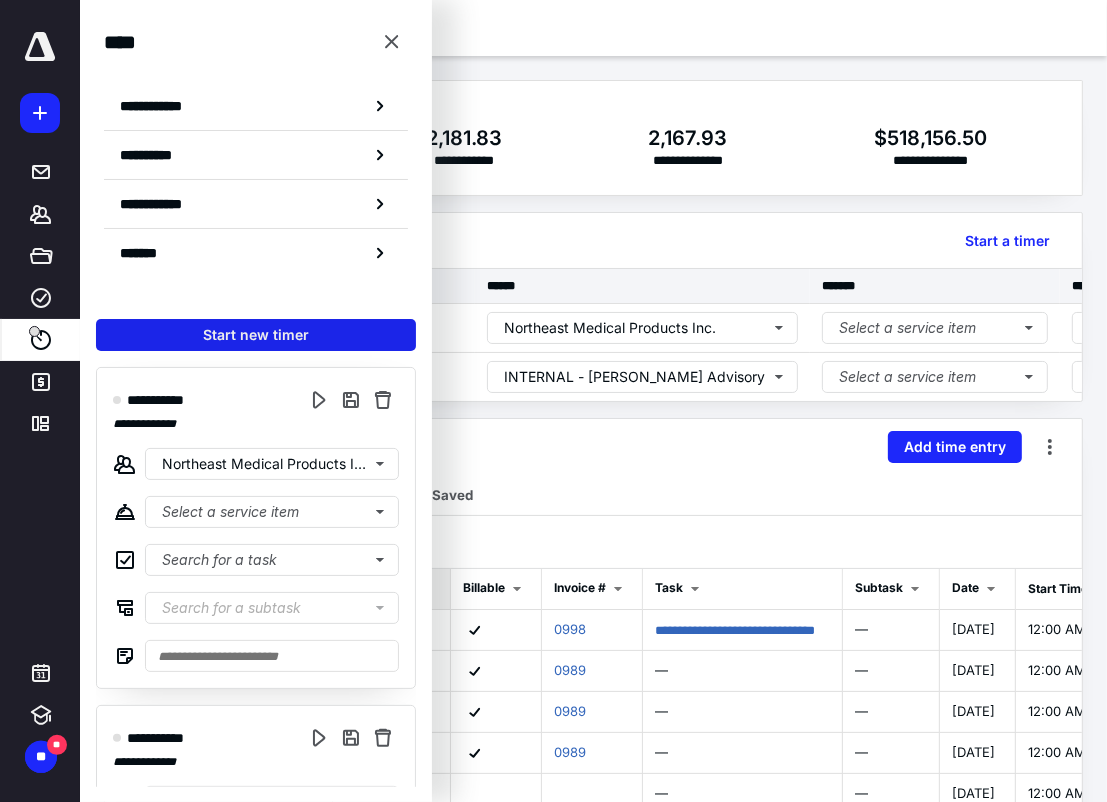 click on "Start new timer" at bounding box center (256, 335) 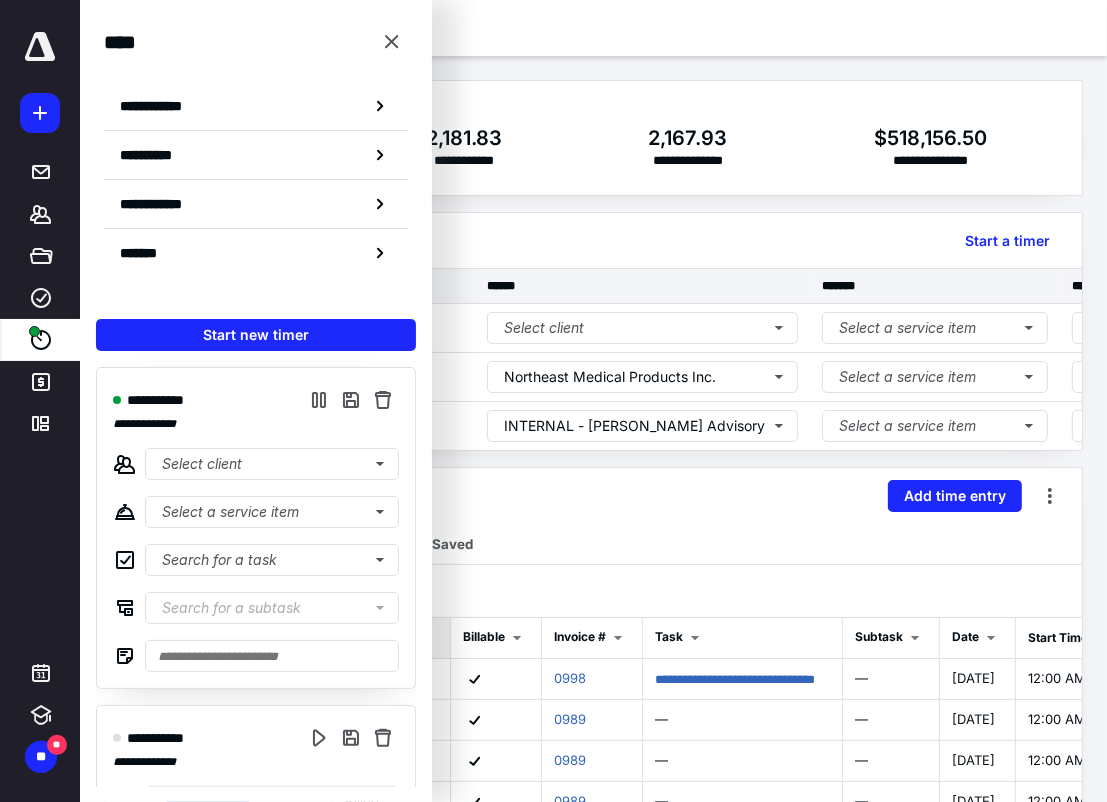 click on "**********" at bounding box center (593, 496) 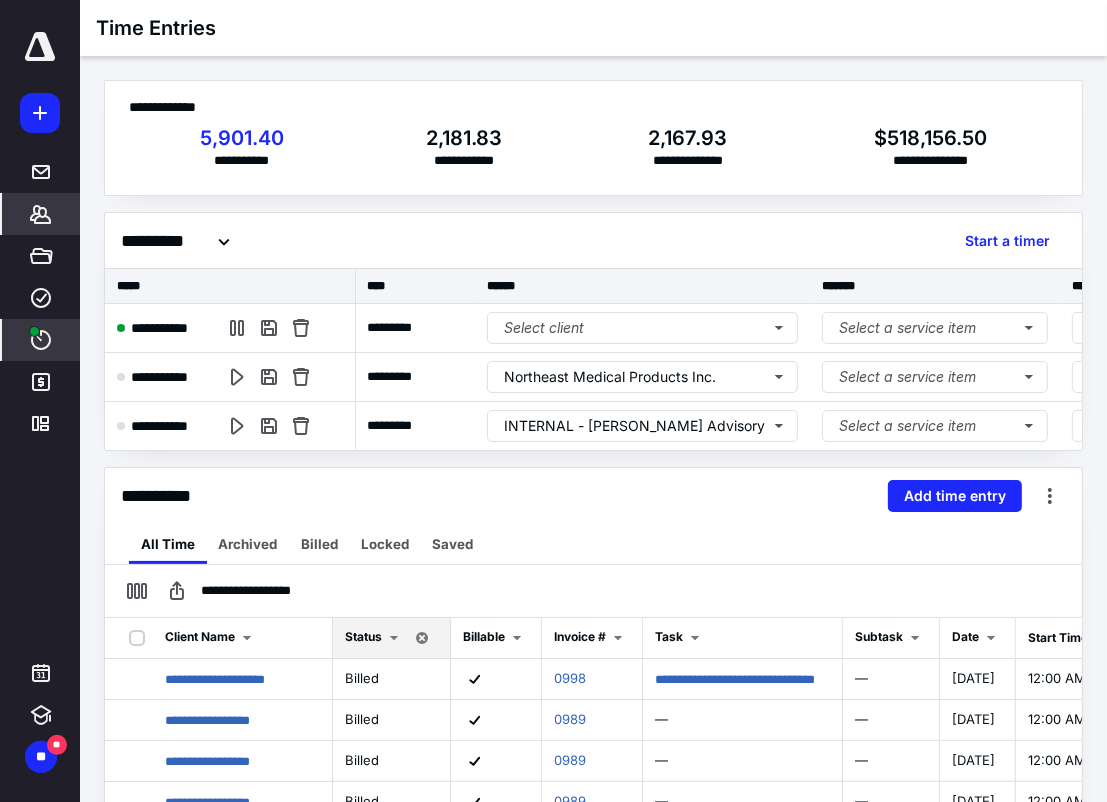 click 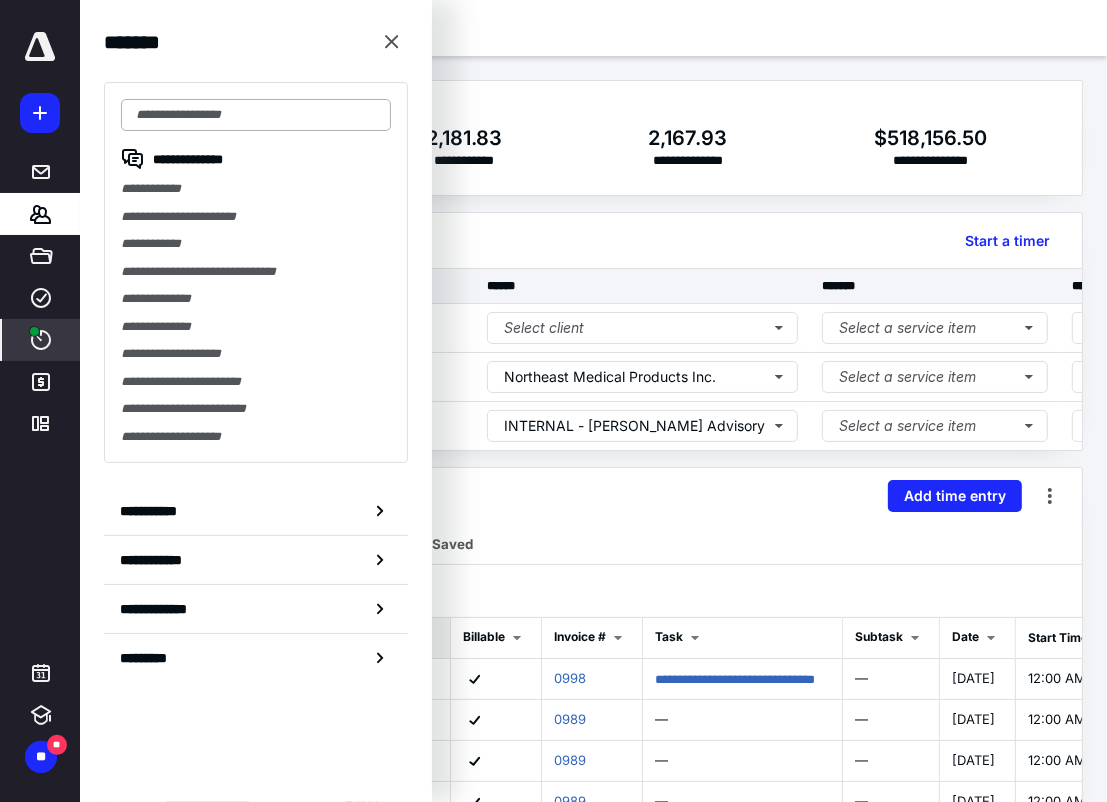 click at bounding box center (256, 115) 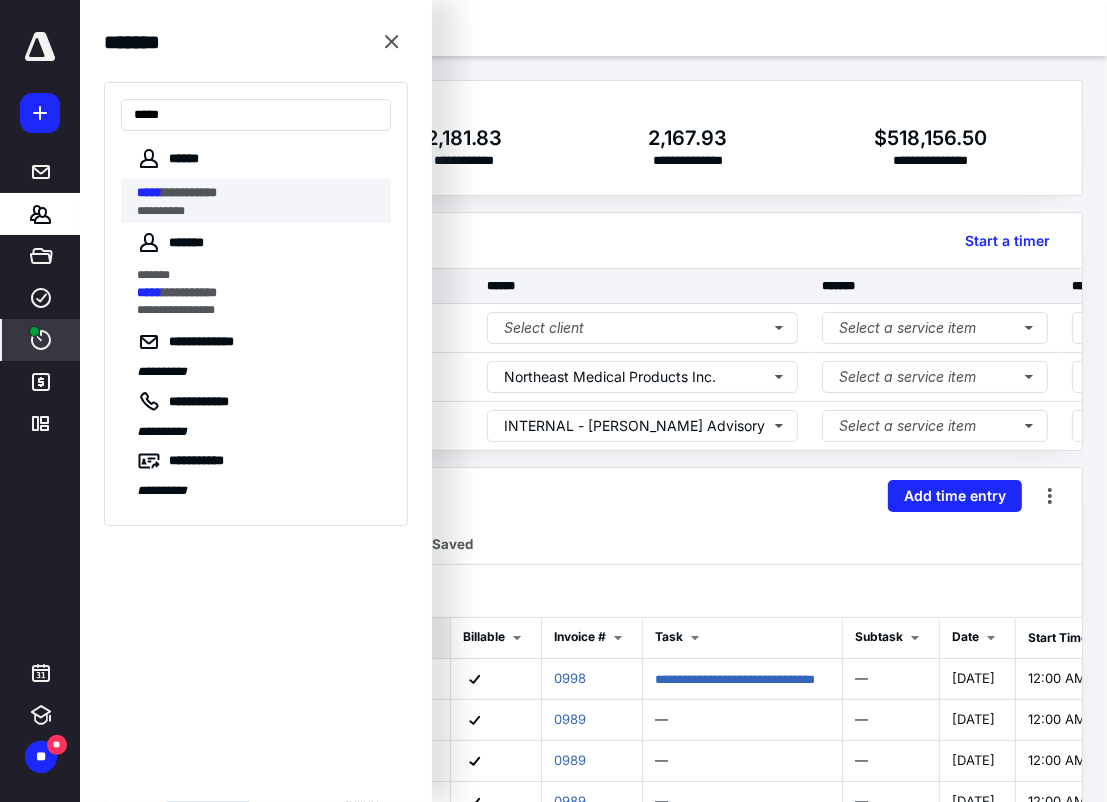type on "*****" 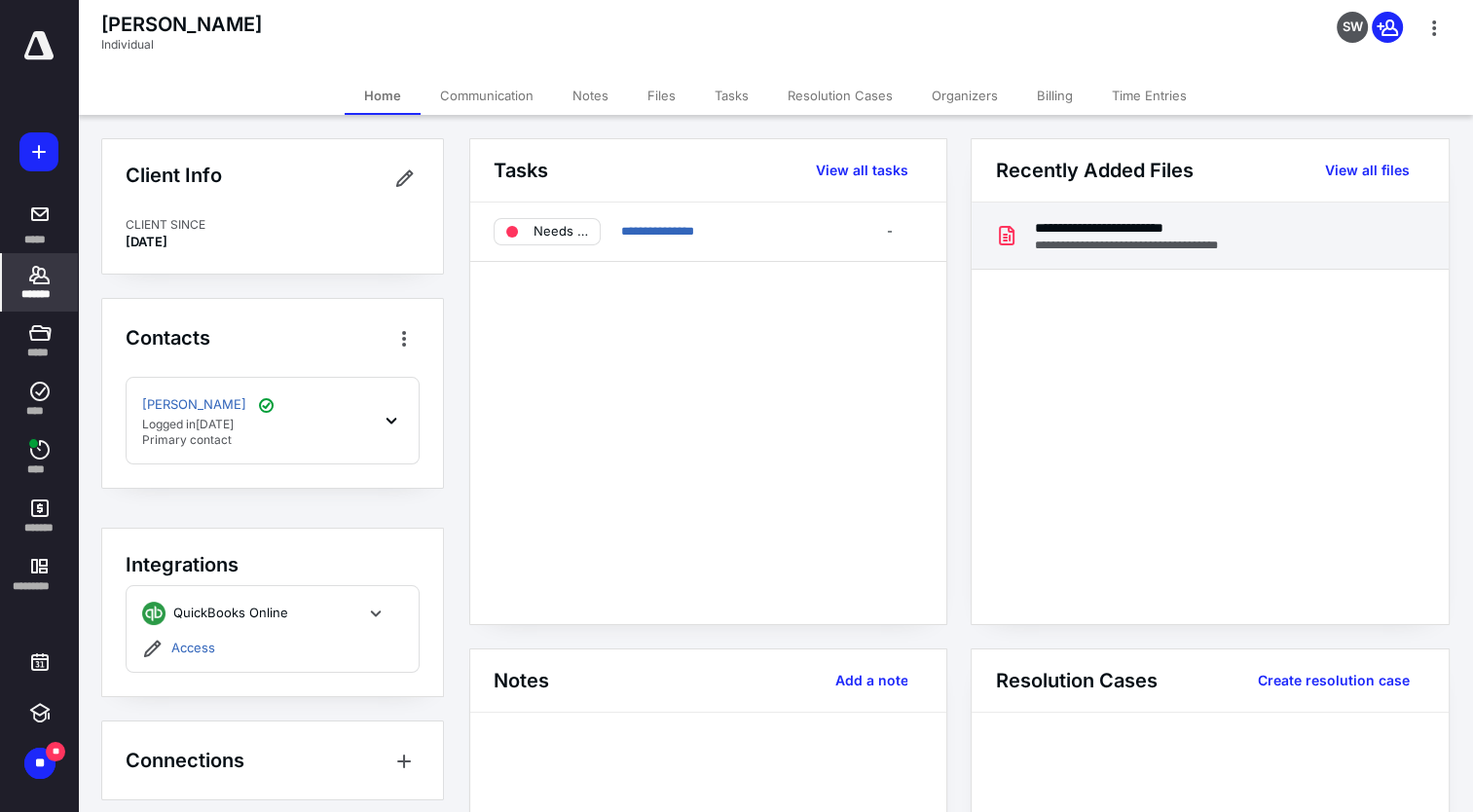 click on "**********" at bounding box center (1143, 245) 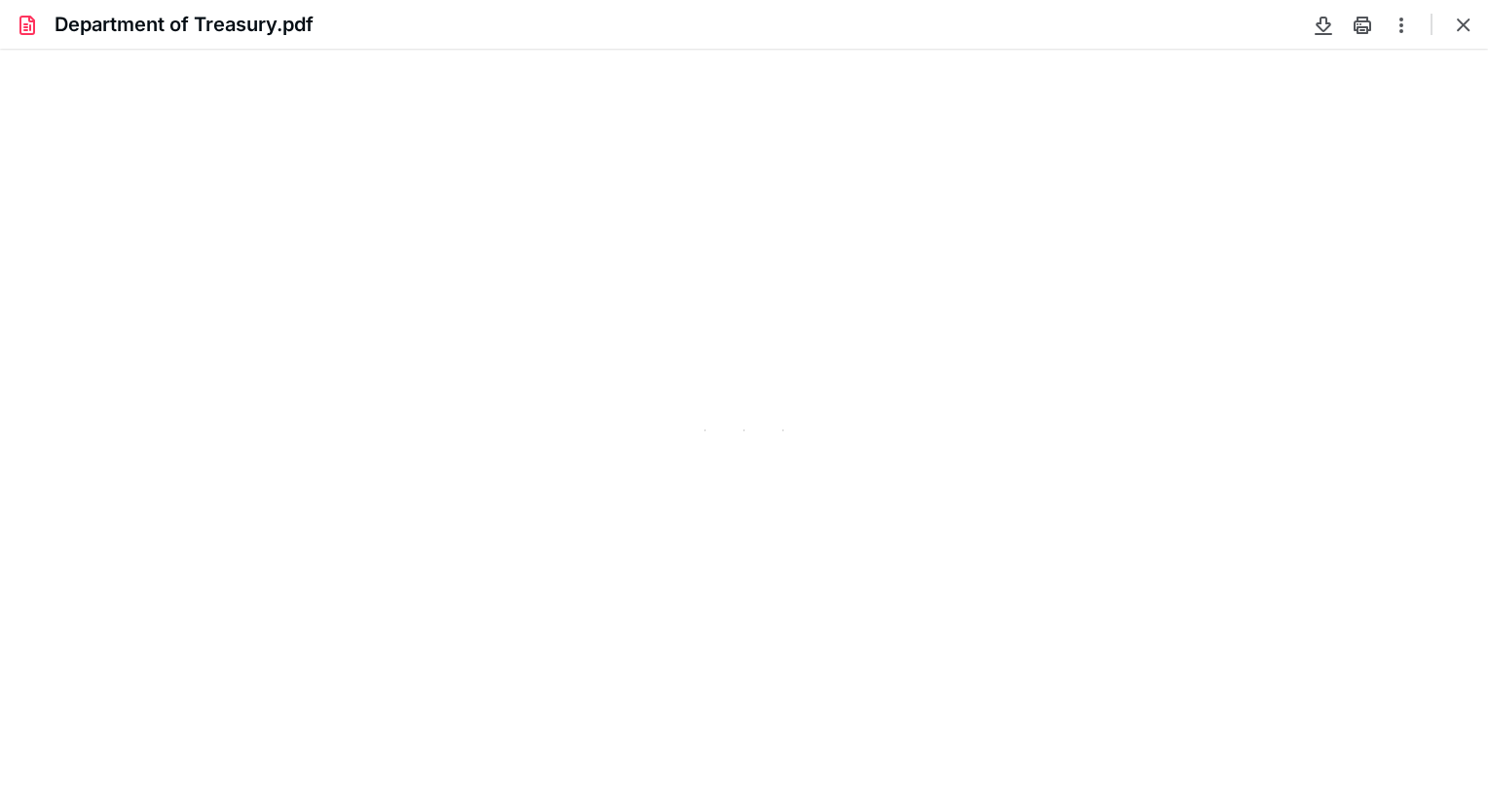 scroll, scrollTop: 0, scrollLeft: 0, axis: both 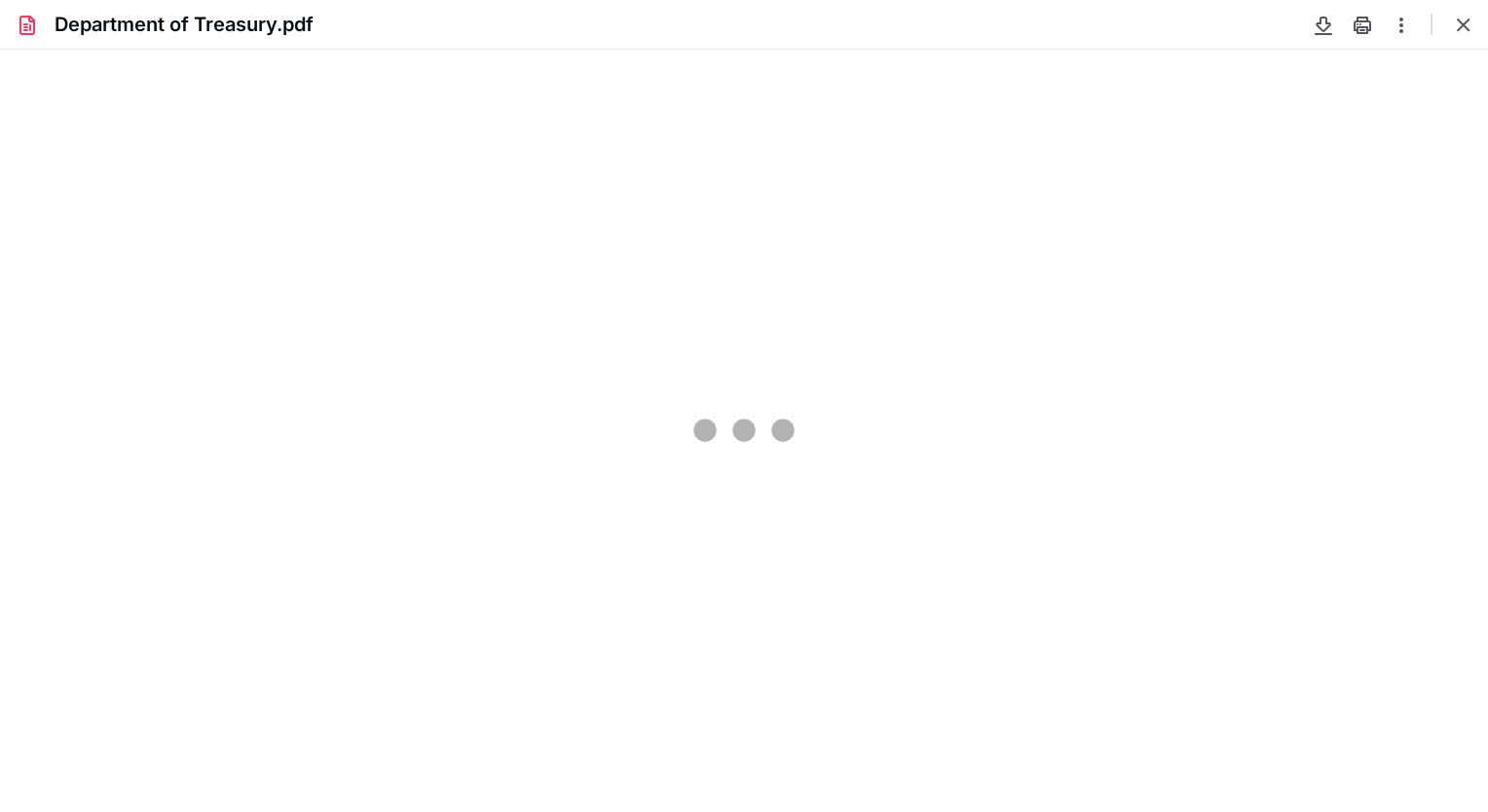 type on "94" 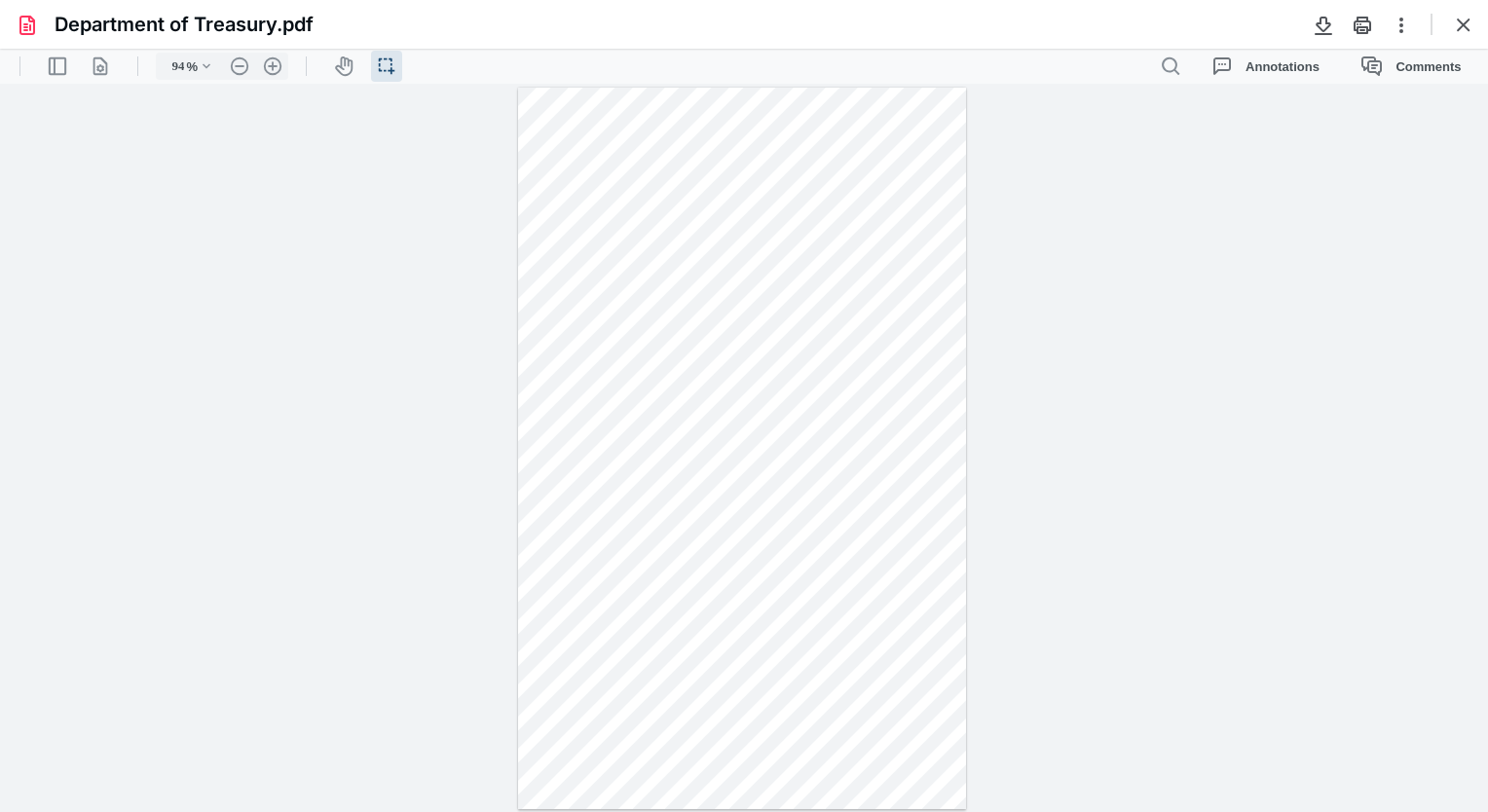 click on "**********" at bounding box center (744, 448) 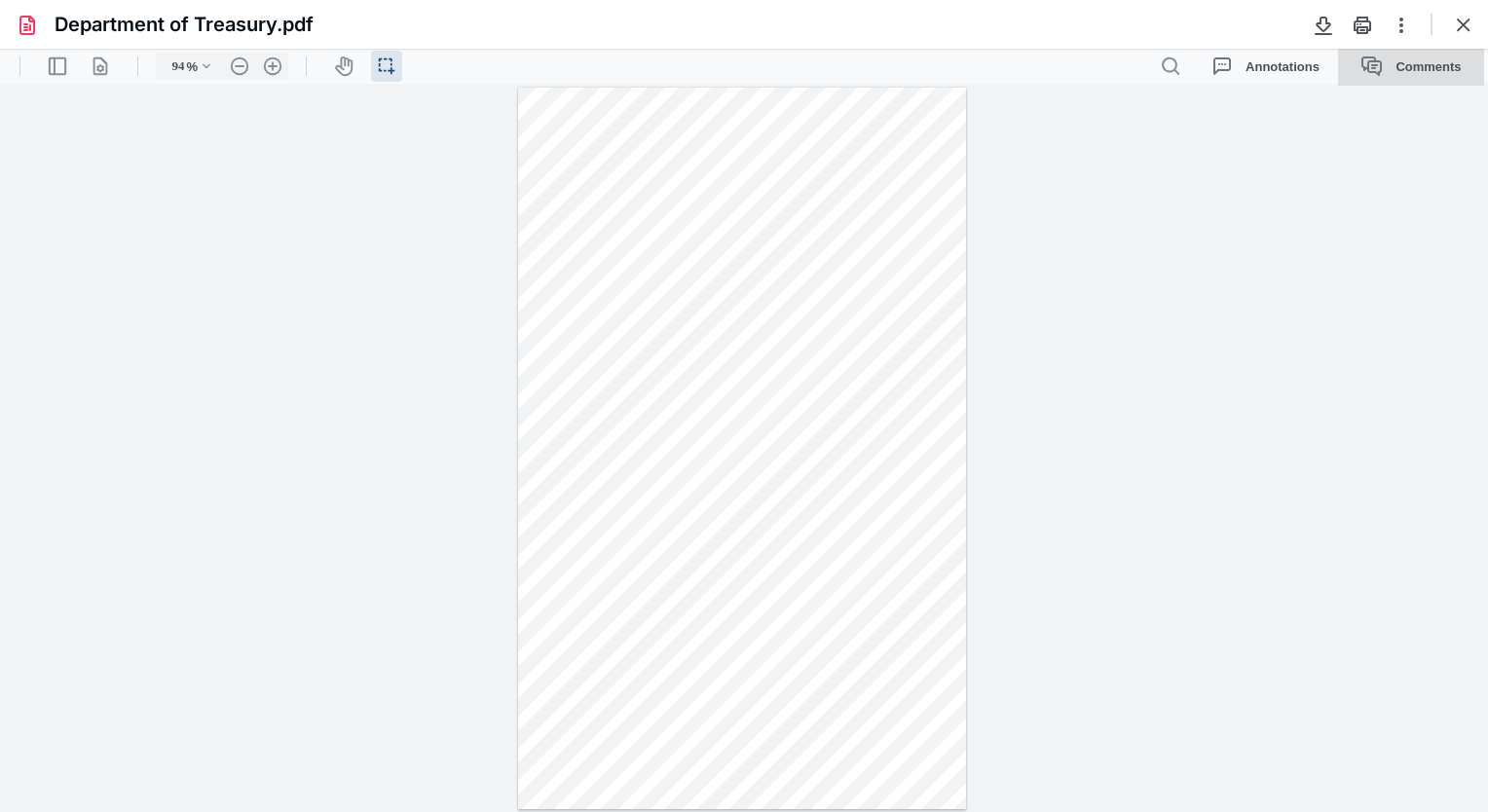 click 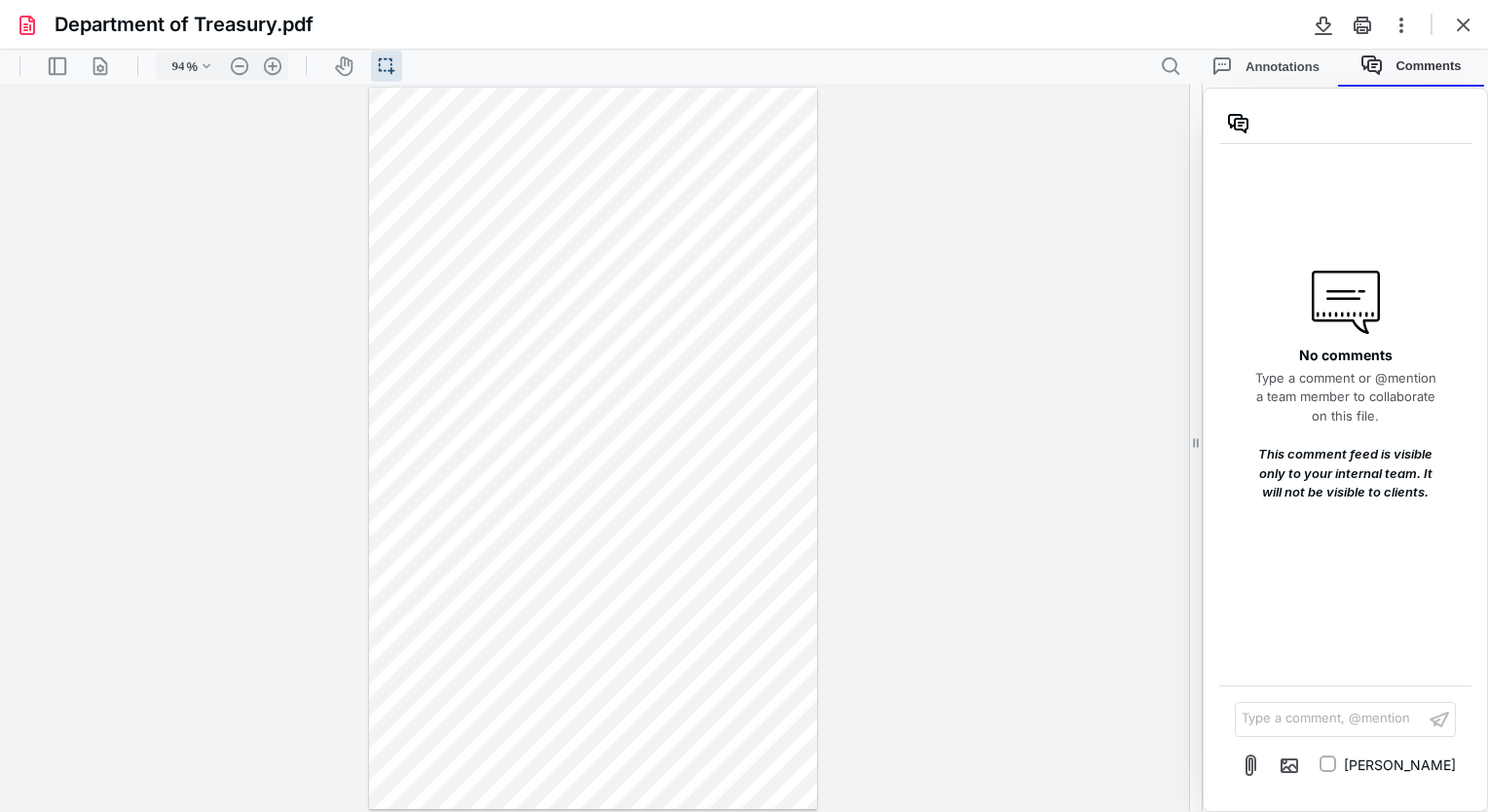 click on "**********" at bounding box center (594, 448) 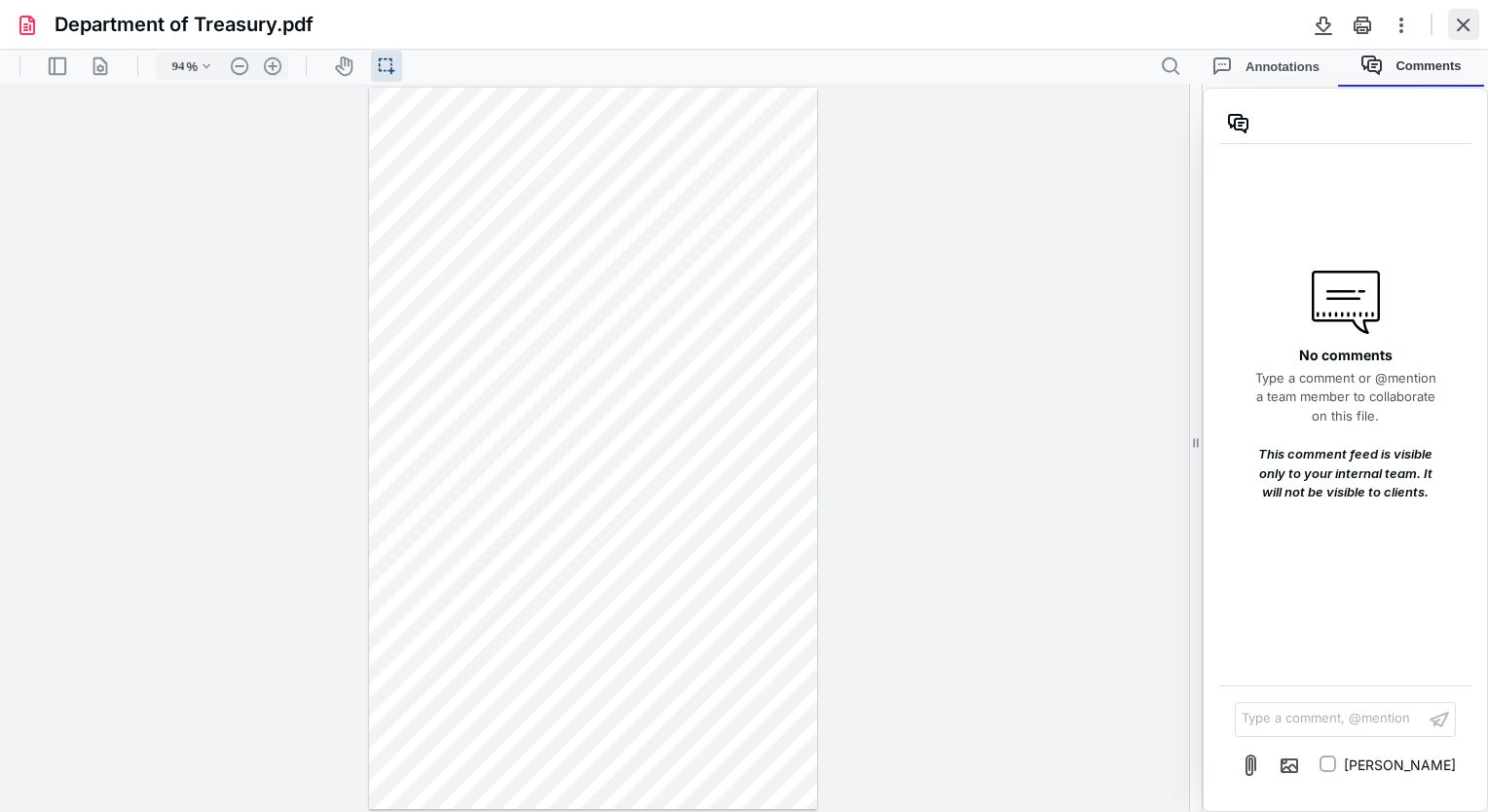click at bounding box center (1464, 24) 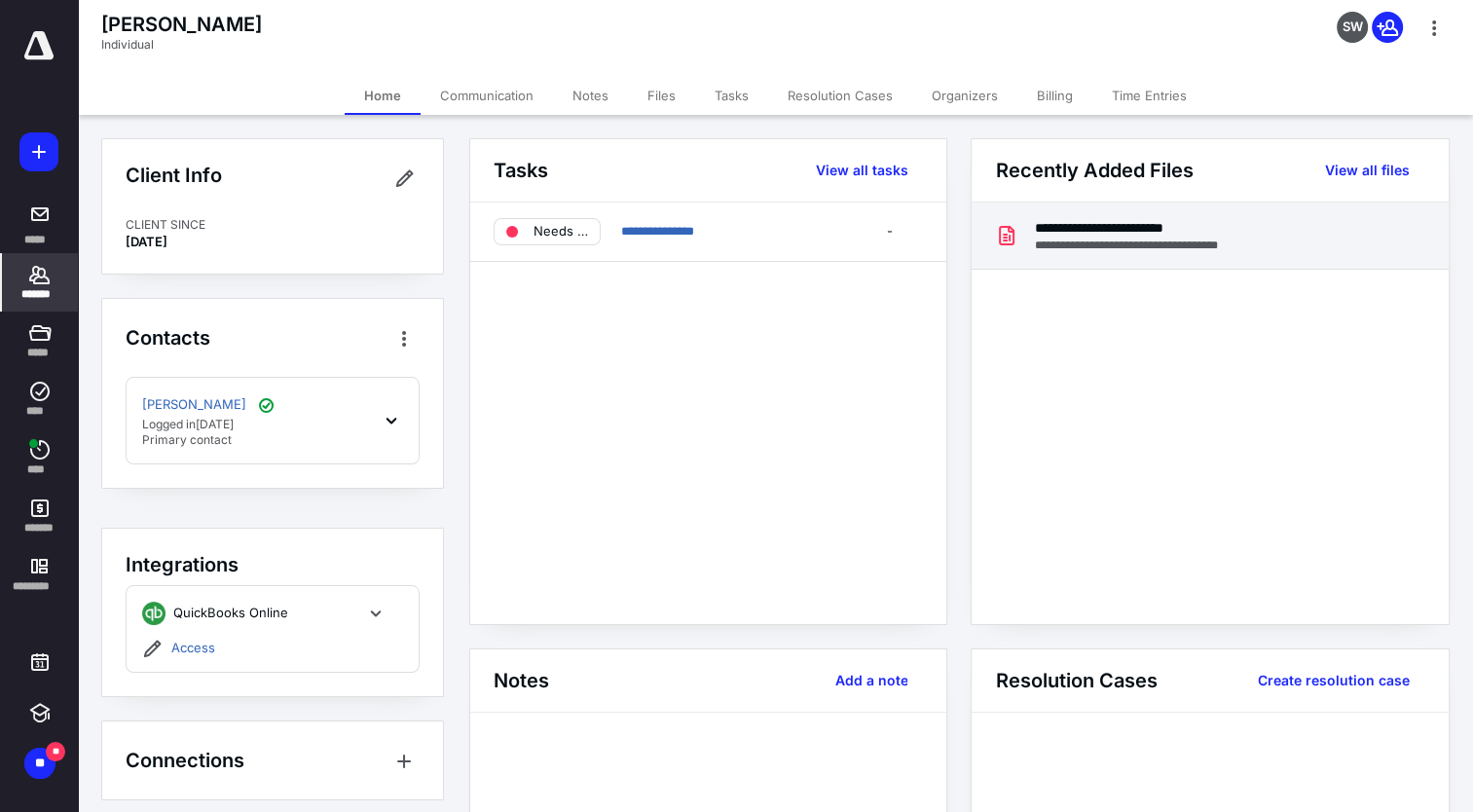 click on "**********" at bounding box center (1209, 236) 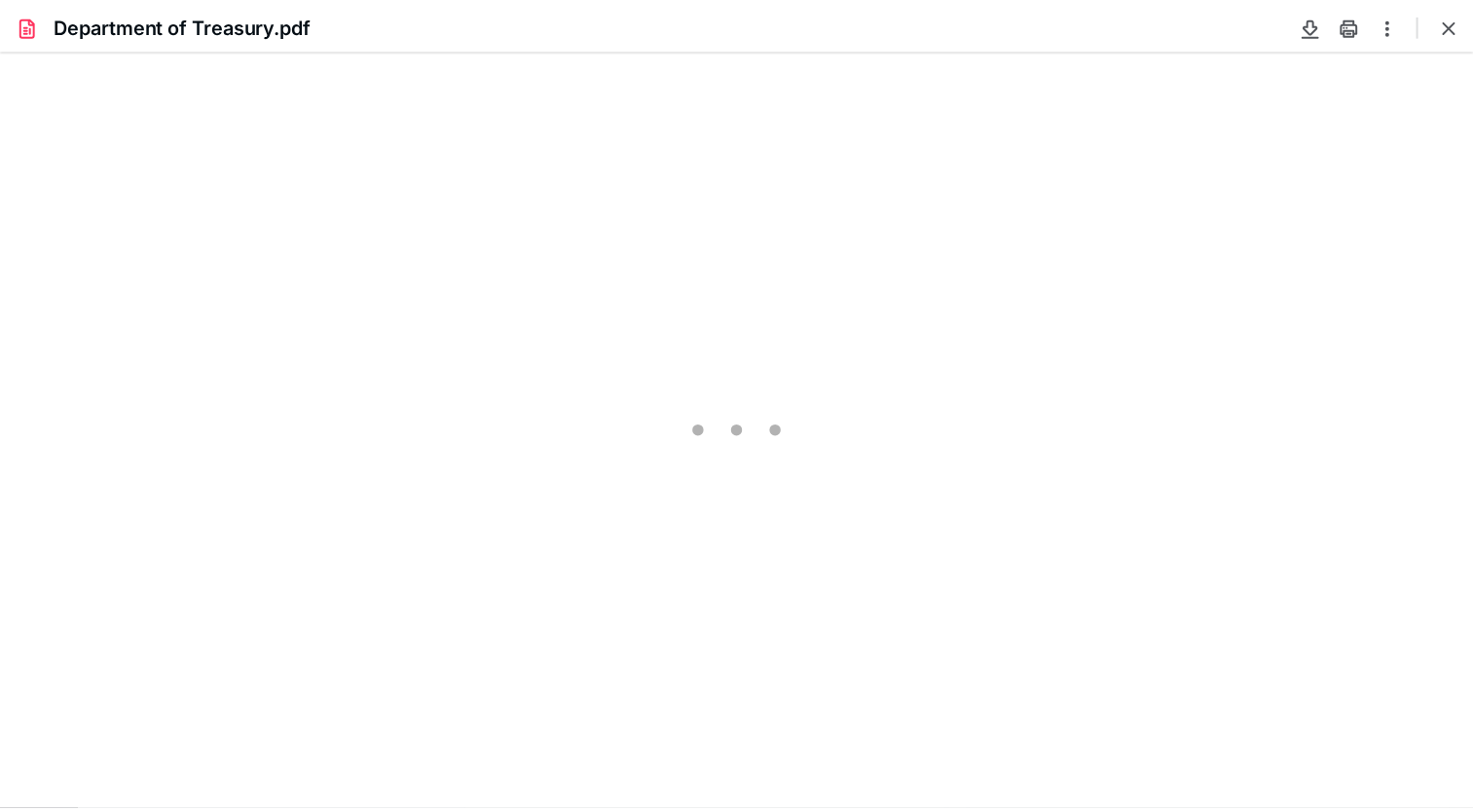 scroll, scrollTop: 0, scrollLeft: 0, axis: both 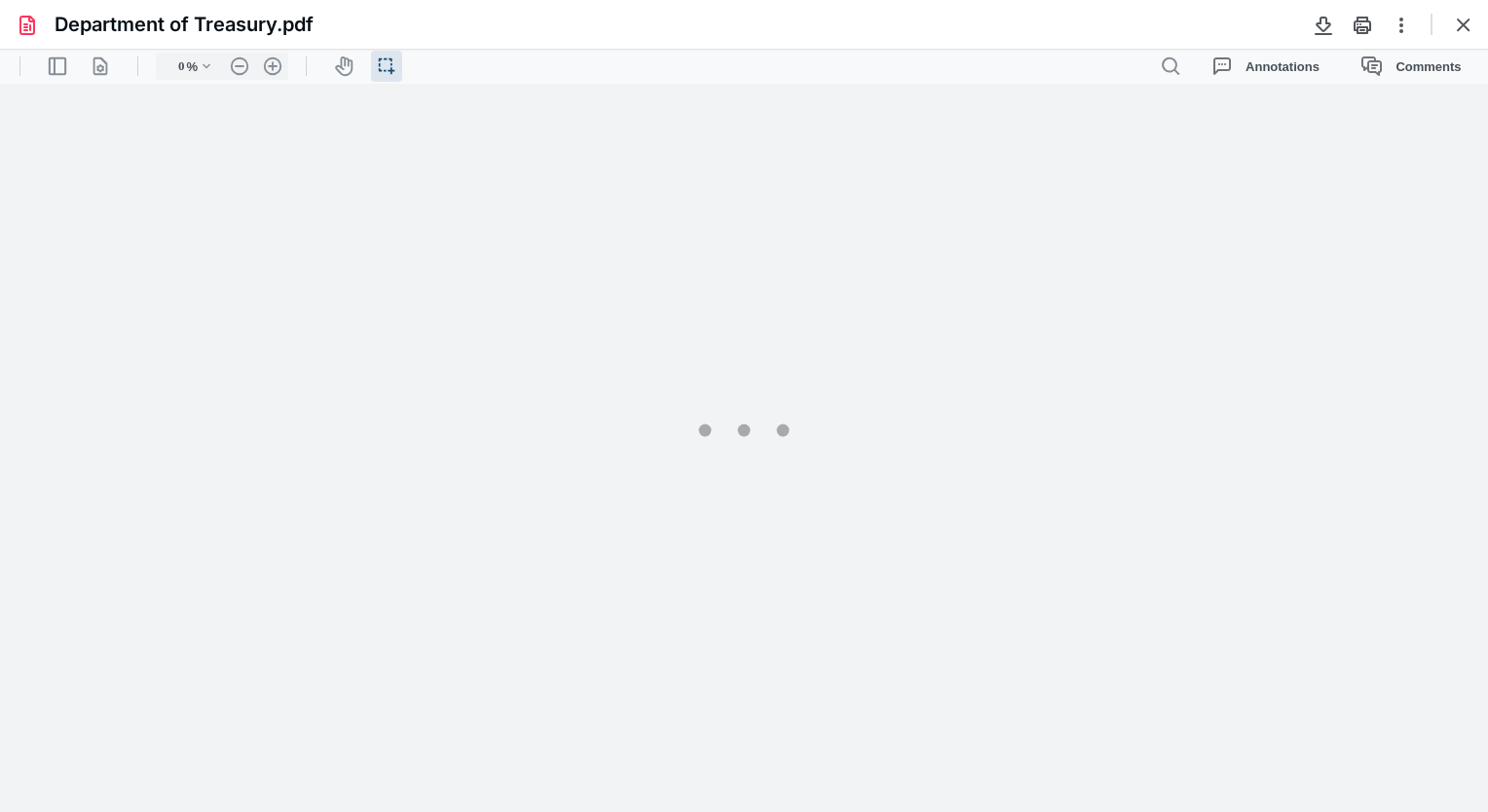 type on "94" 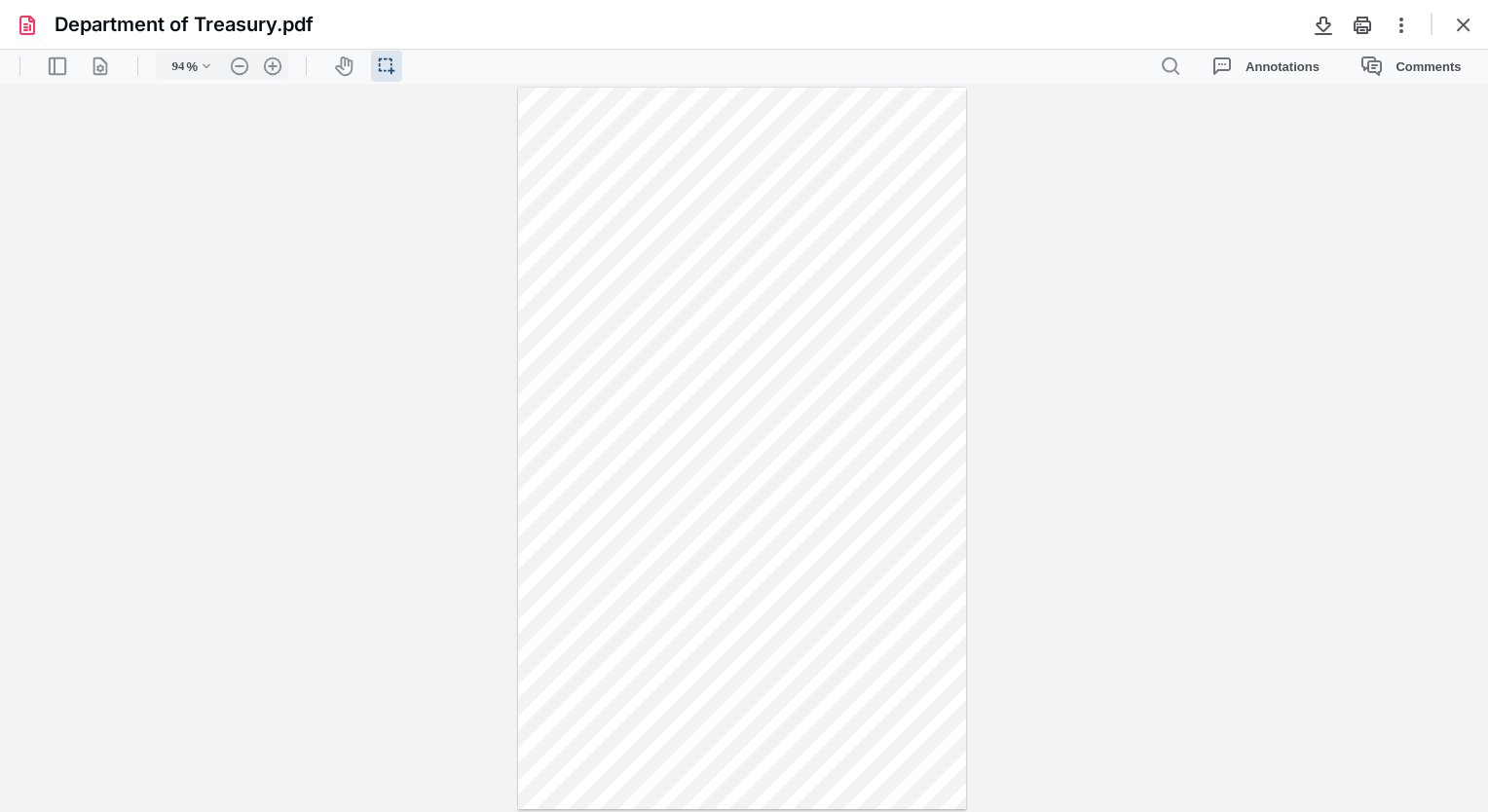 click on "**********" at bounding box center [744, 448] 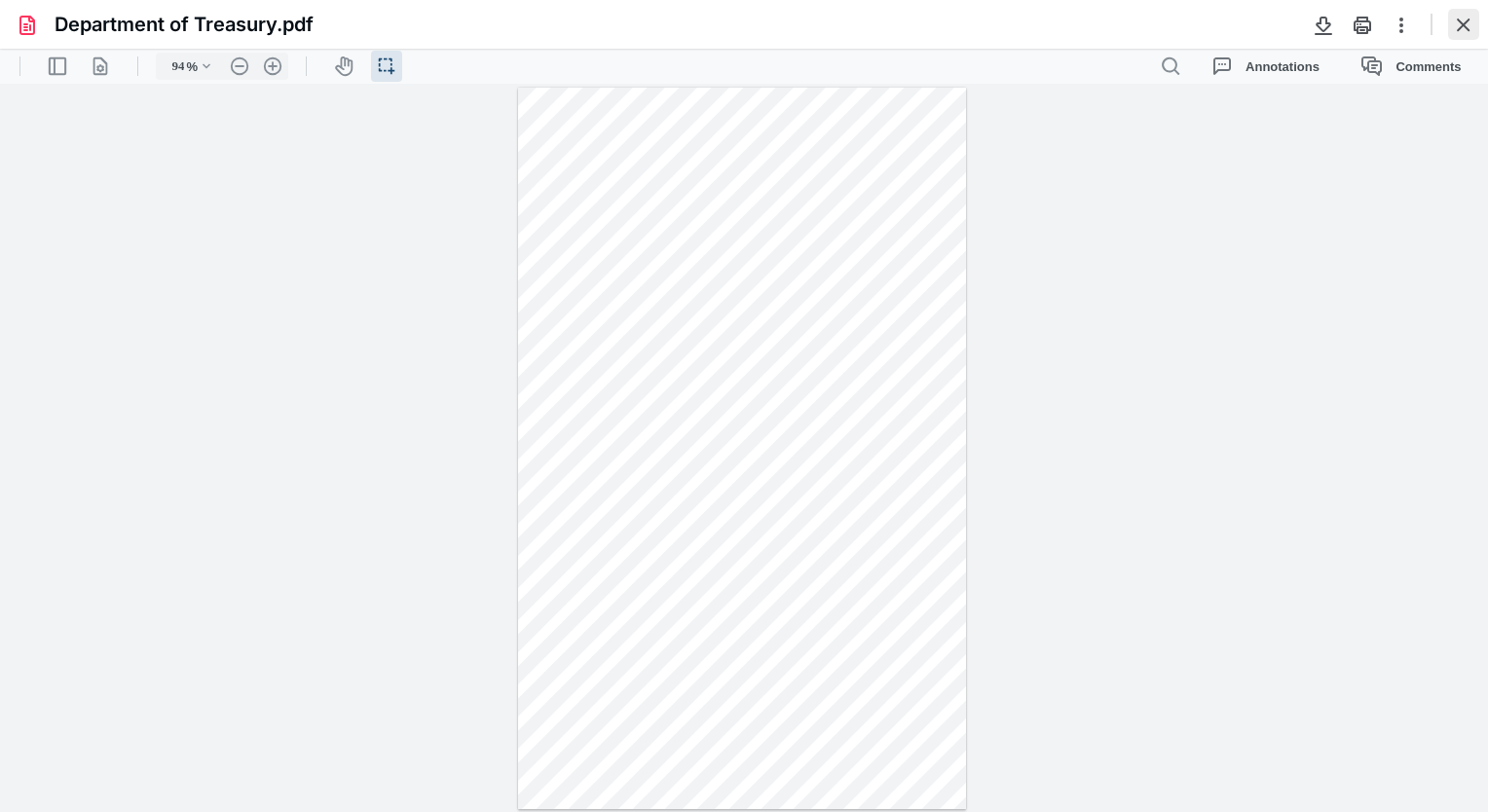 click at bounding box center [1464, 24] 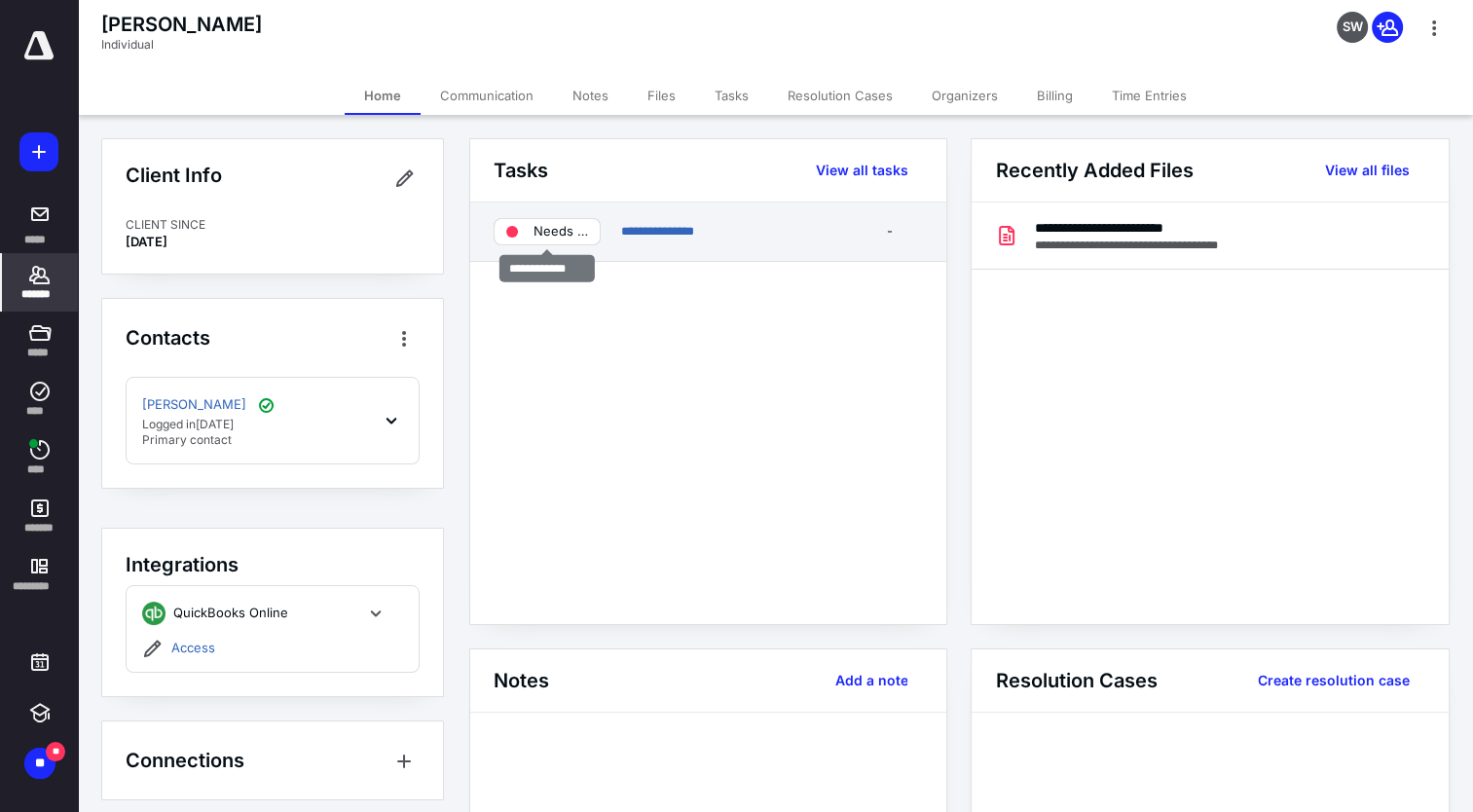 click on "Needs review" at bounding box center (561, 232) 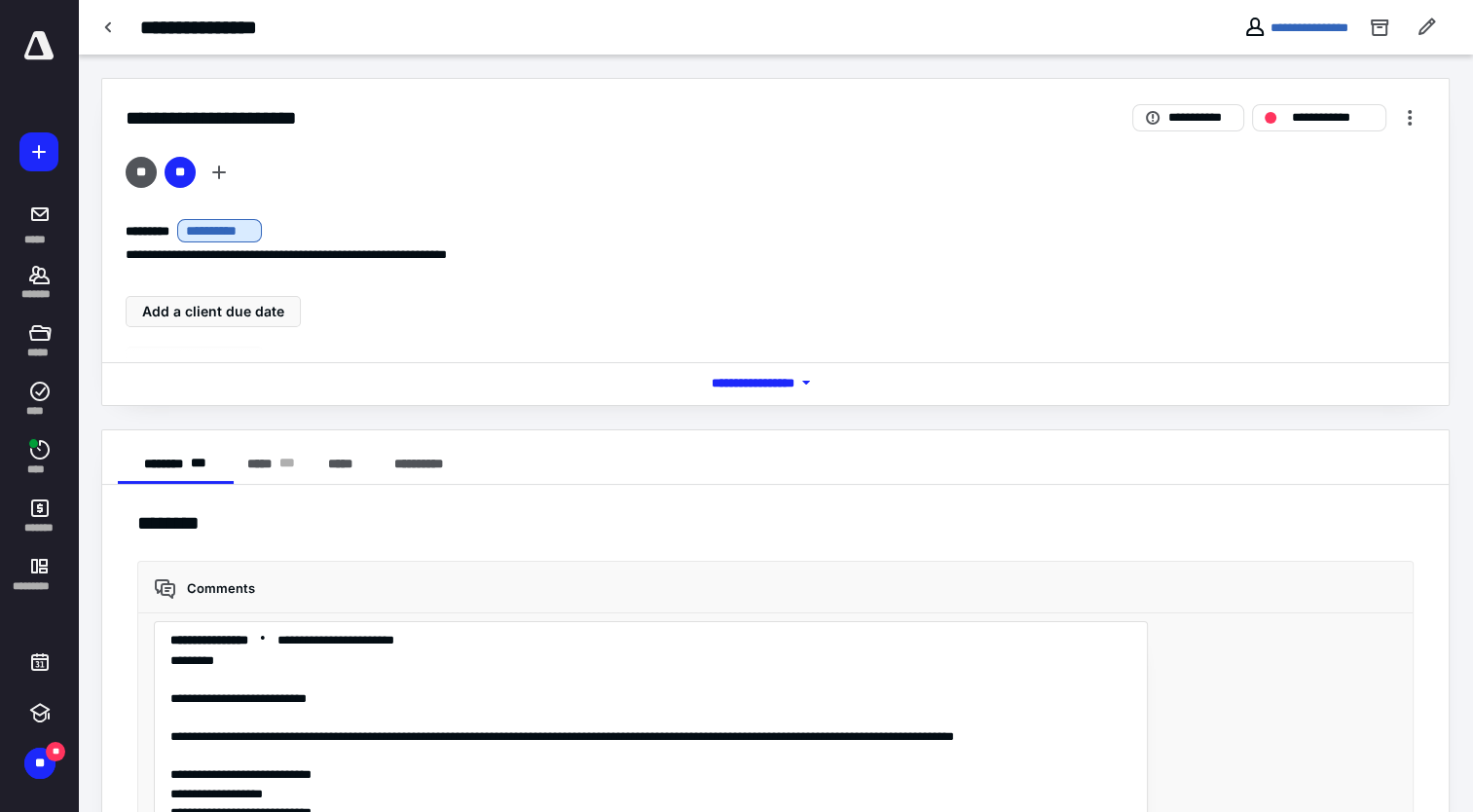click on "**********" at bounding box center [775, 241] 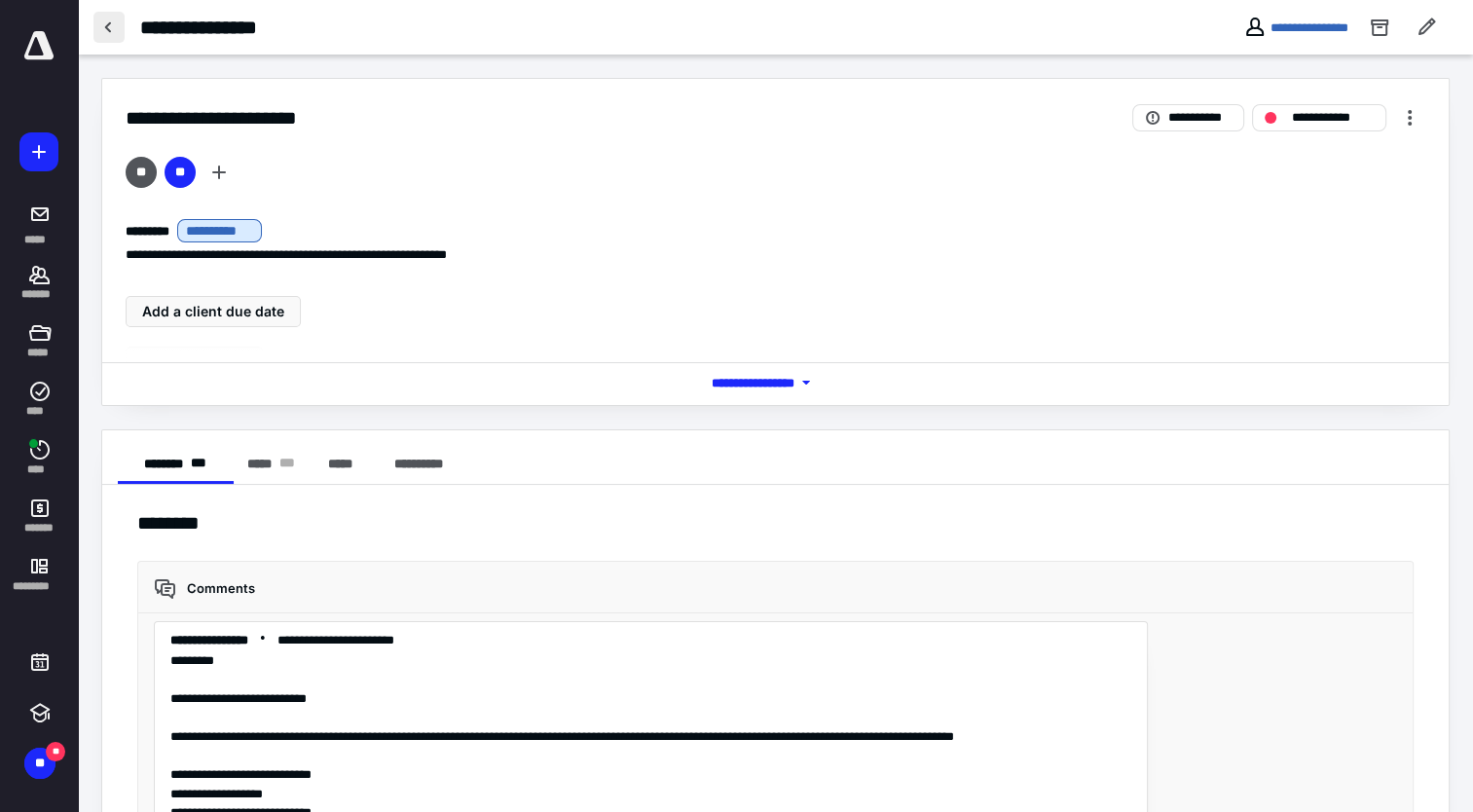 click at bounding box center [109, 27] 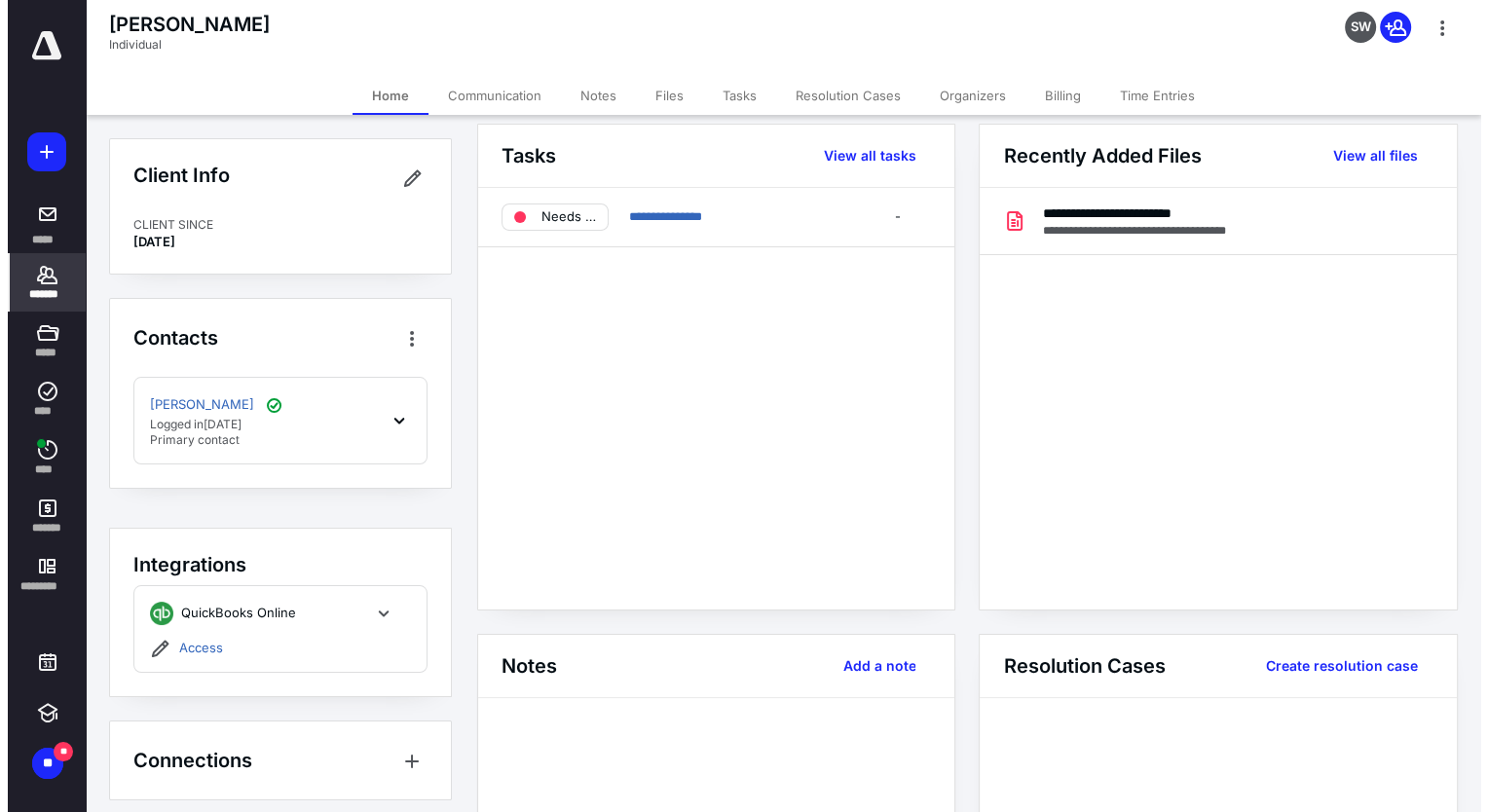 scroll, scrollTop: 0, scrollLeft: 0, axis: both 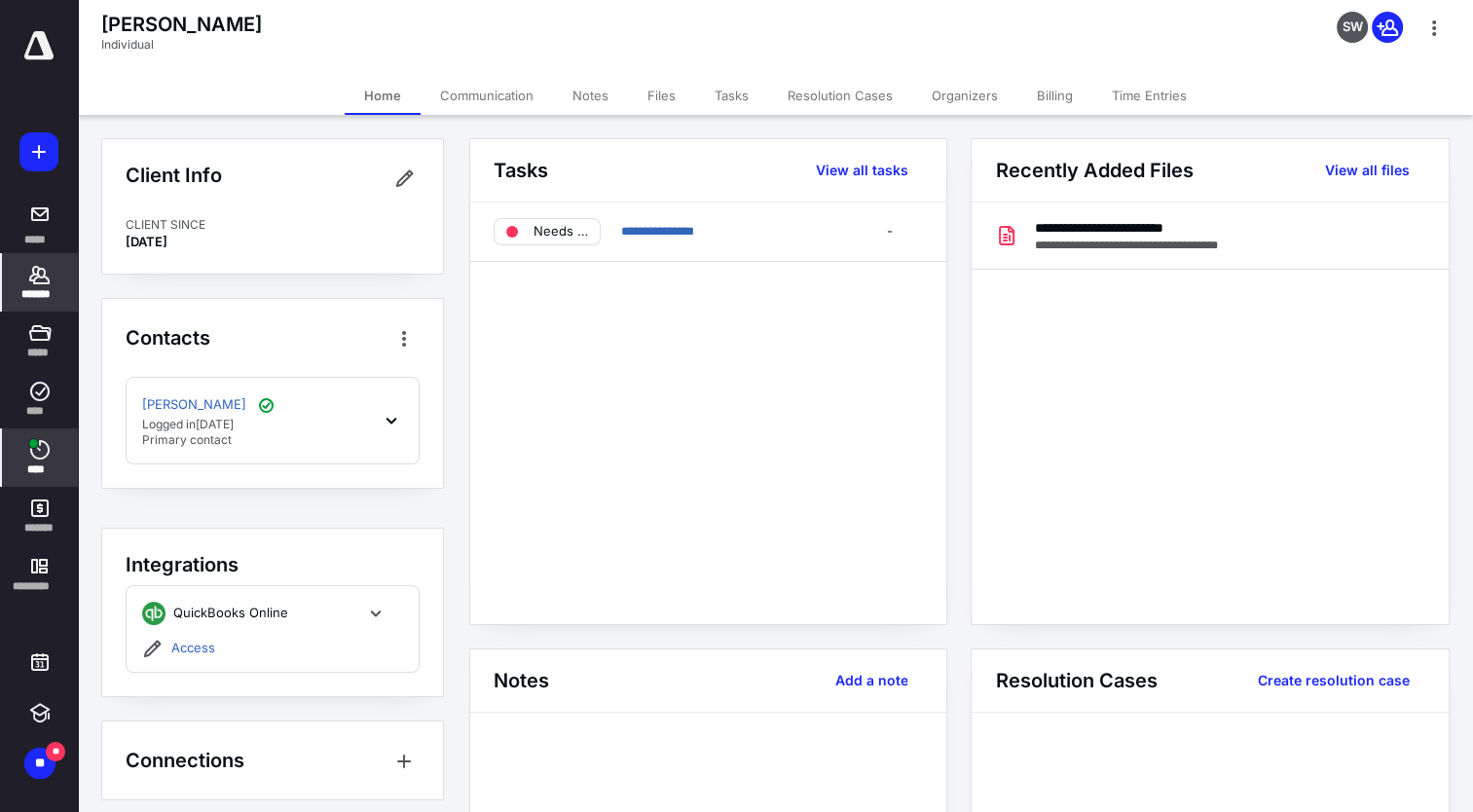 click 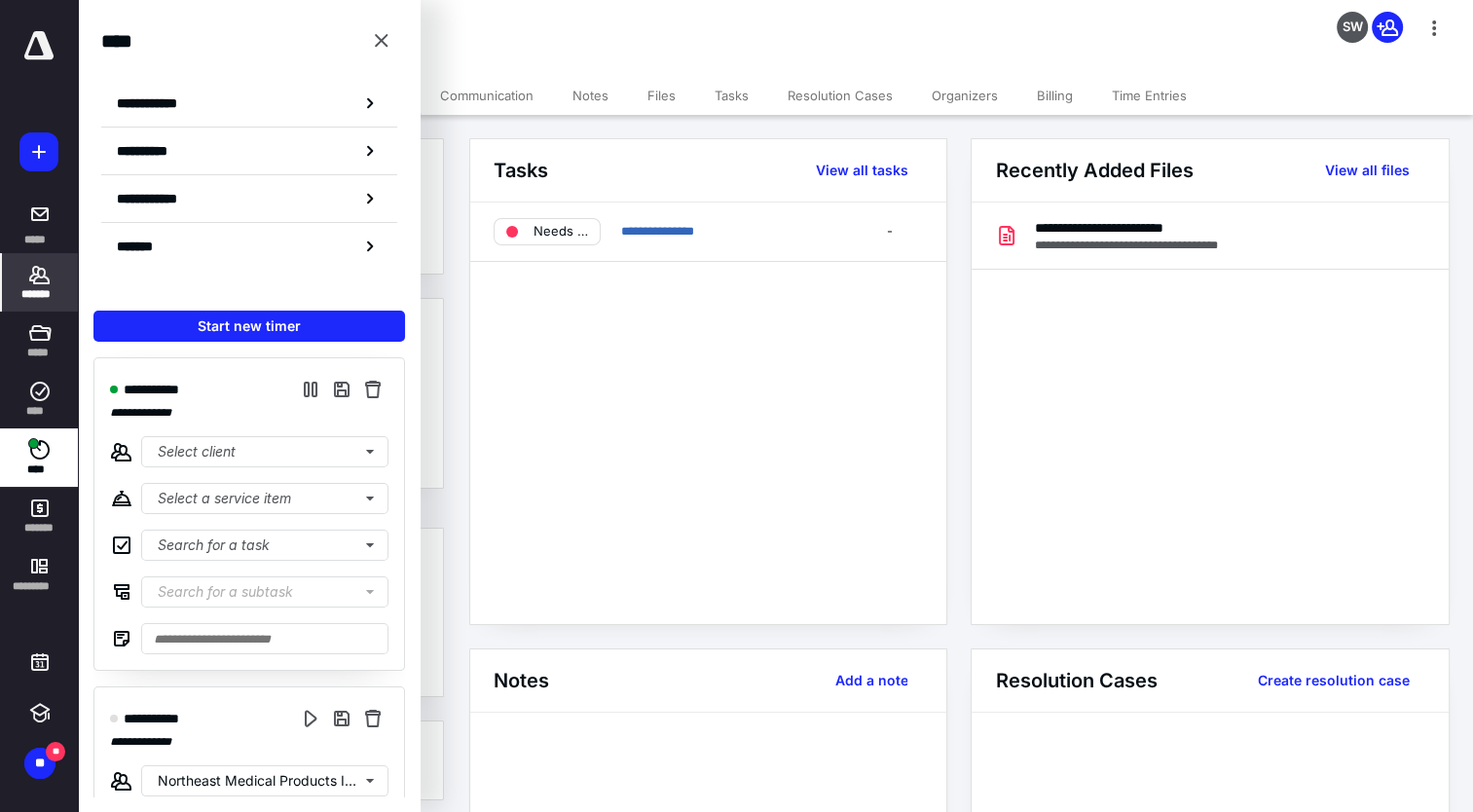 click on "**********" at bounding box center [708, 413] 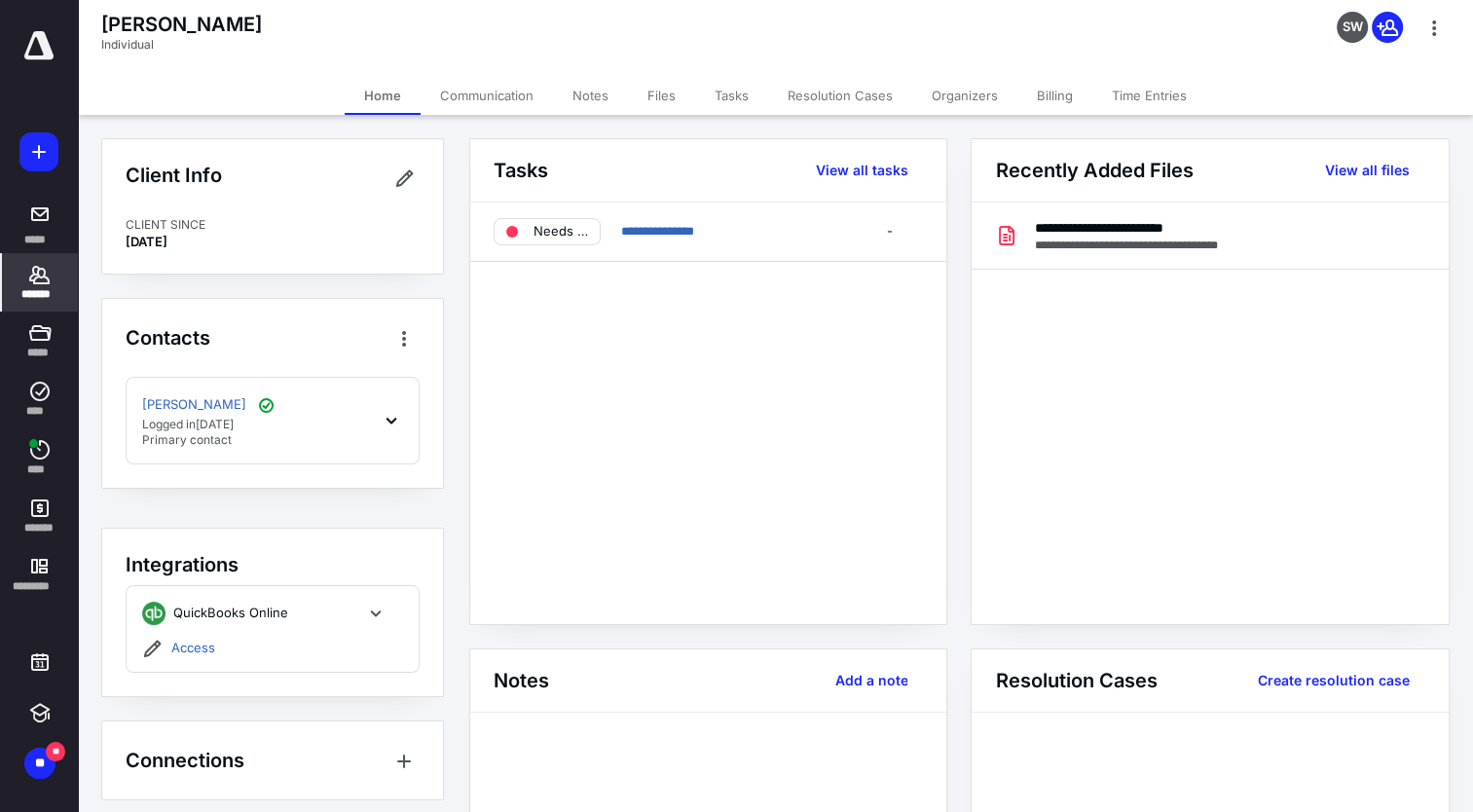 click on "Client Info CLIENT SINCE [DATE] Contacts [PERSON_NAME] Logged [DATE][DATE] Primary contact Integrations QuickBooks Online Access Connections" at bounding box center [273, 469] 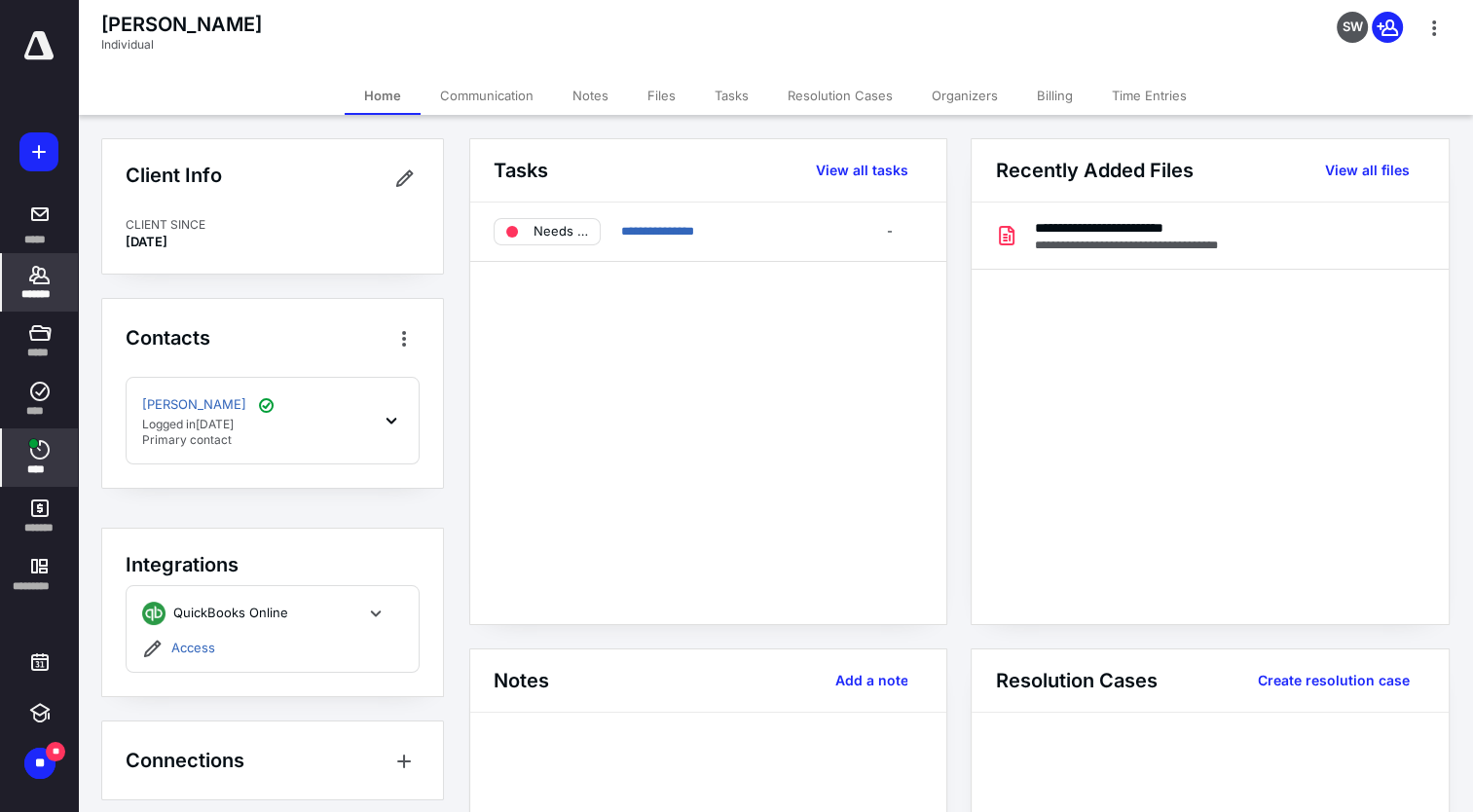 click on "****" at bounding box center (40, 458) 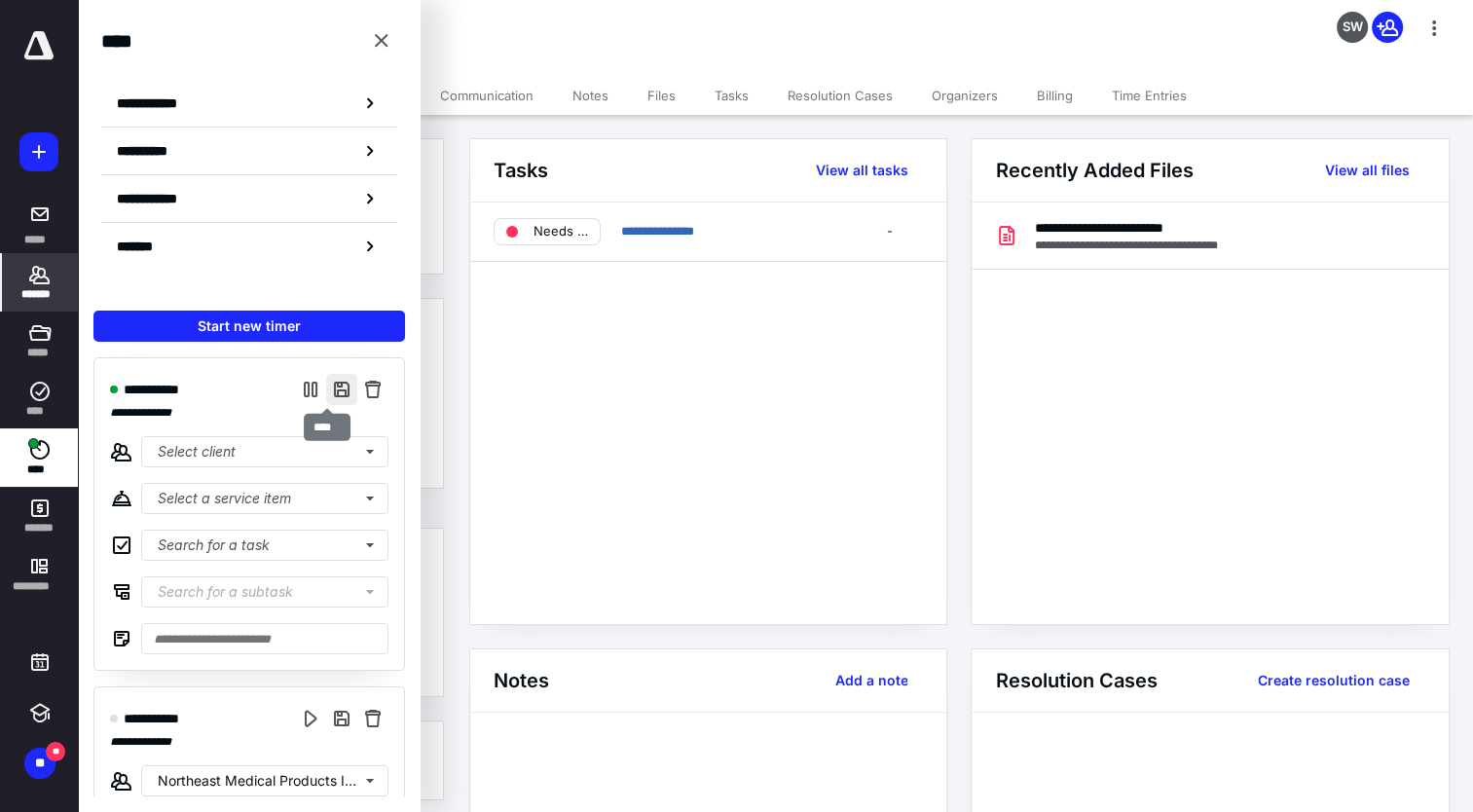 click at bounding box center (342, 389) 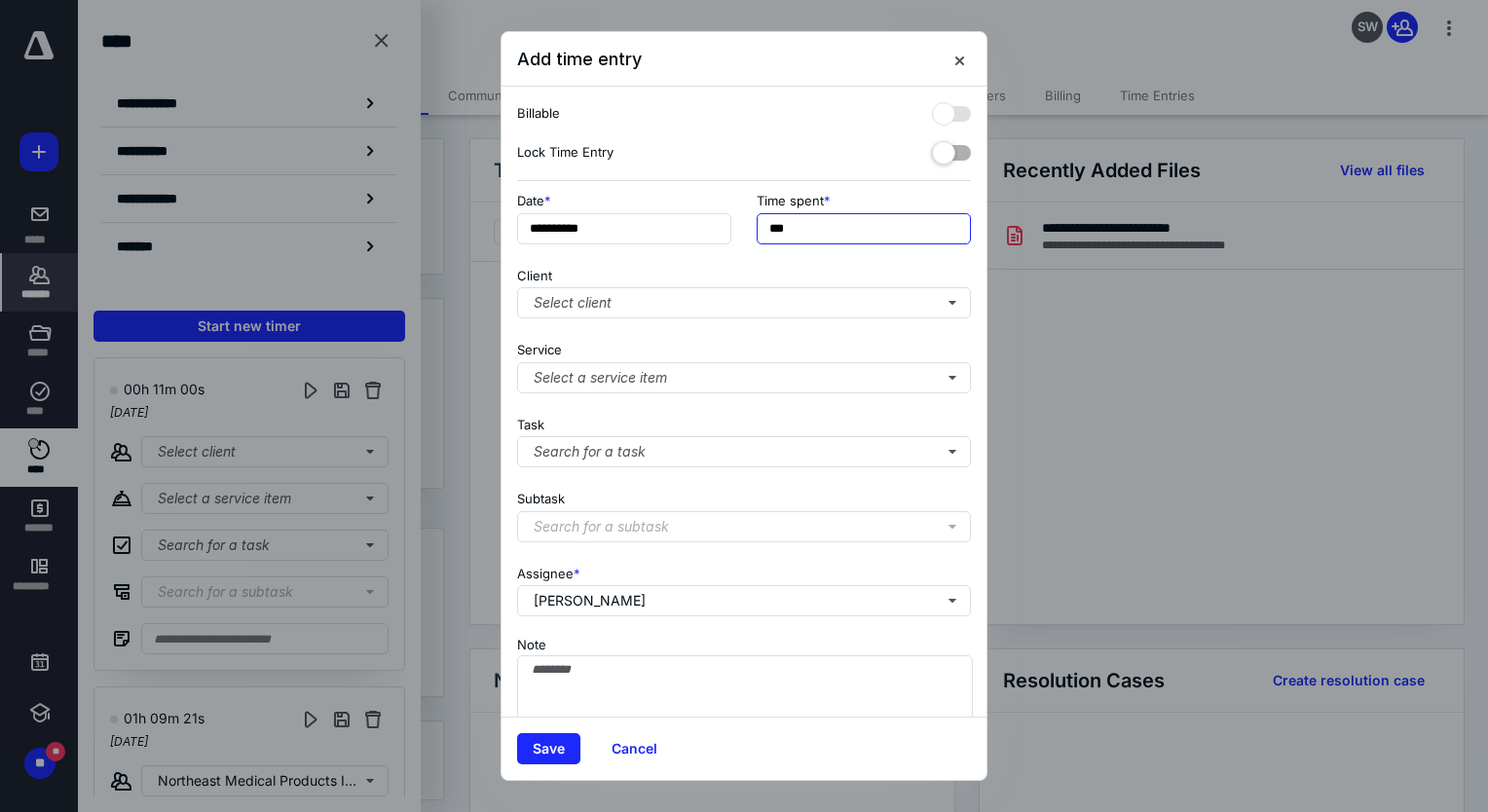 click on "***" at bounding box center (864, 229) 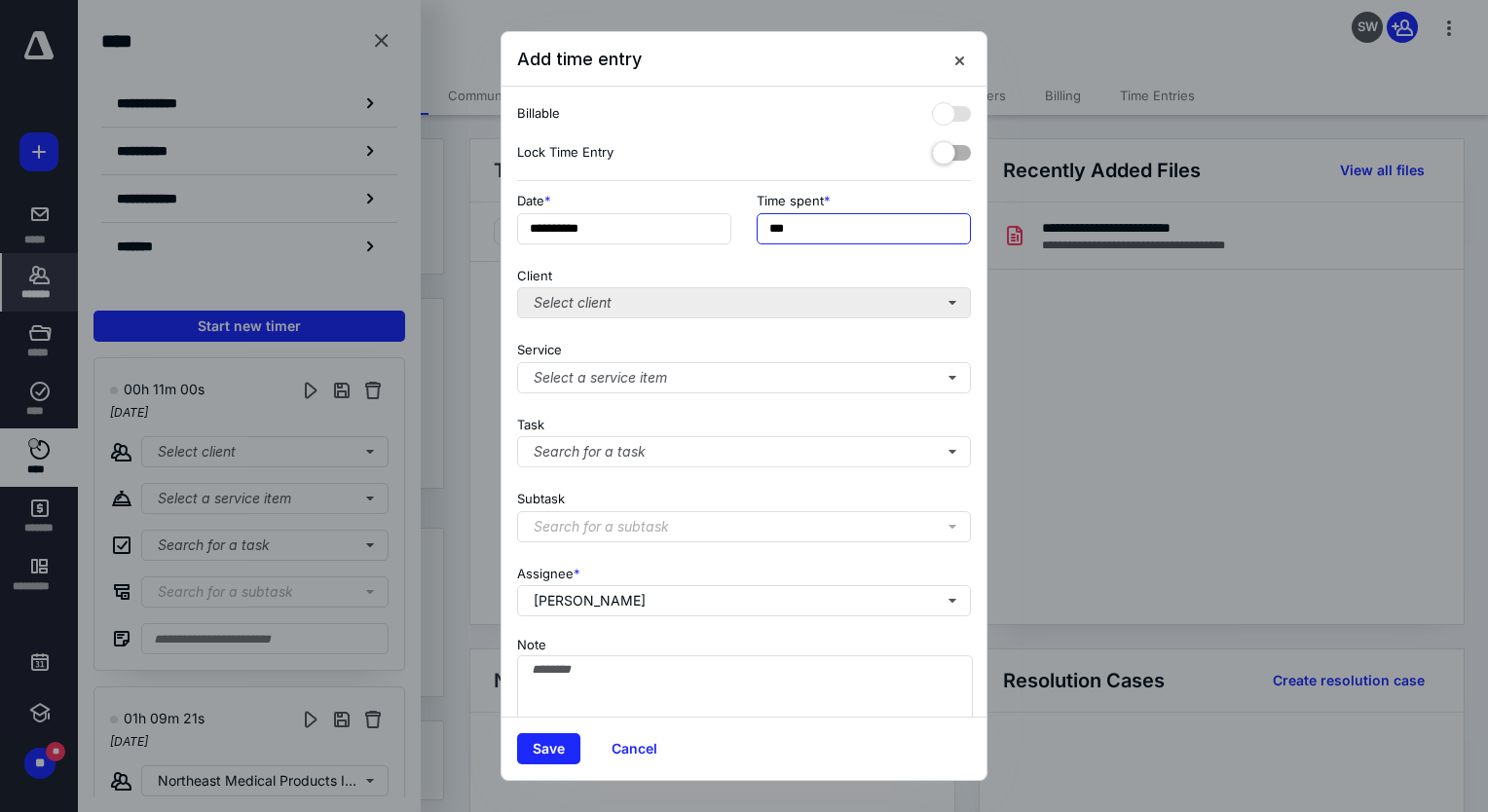 type on "***" 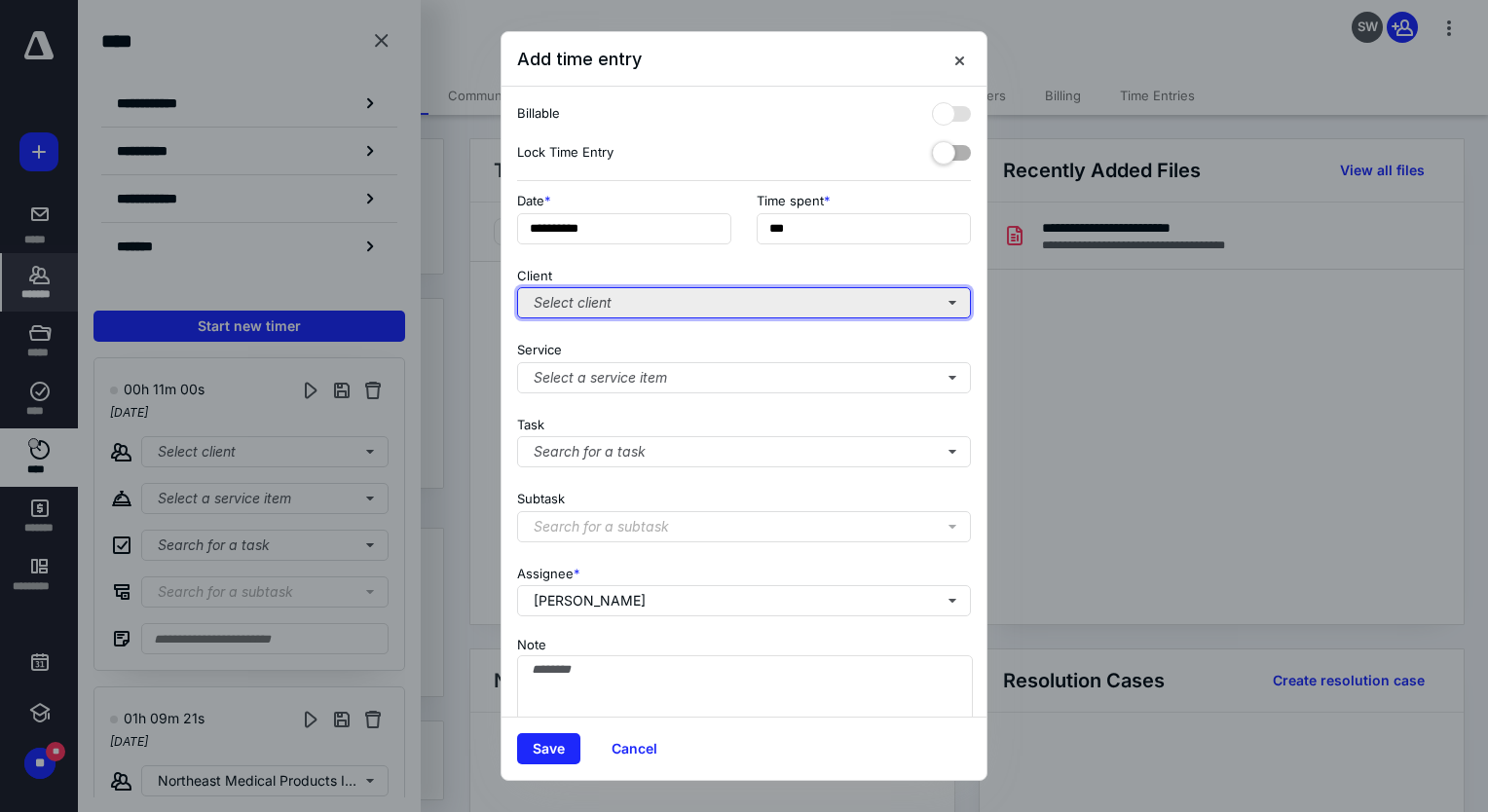 click on "Select client" at bounding box center (744, 303) 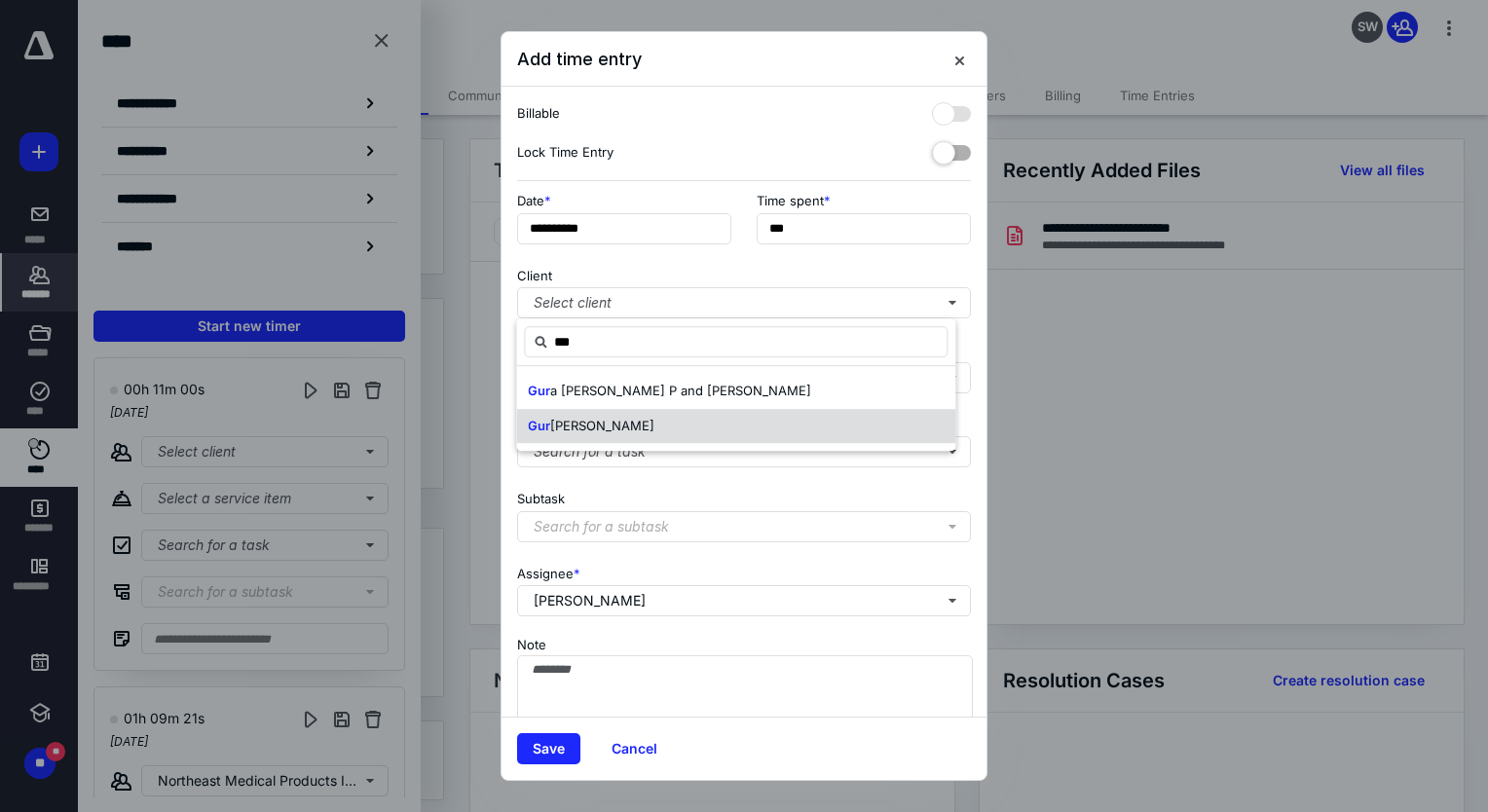 click on "Gur [PERSON_NAME]" at bounding box center (735, 426) 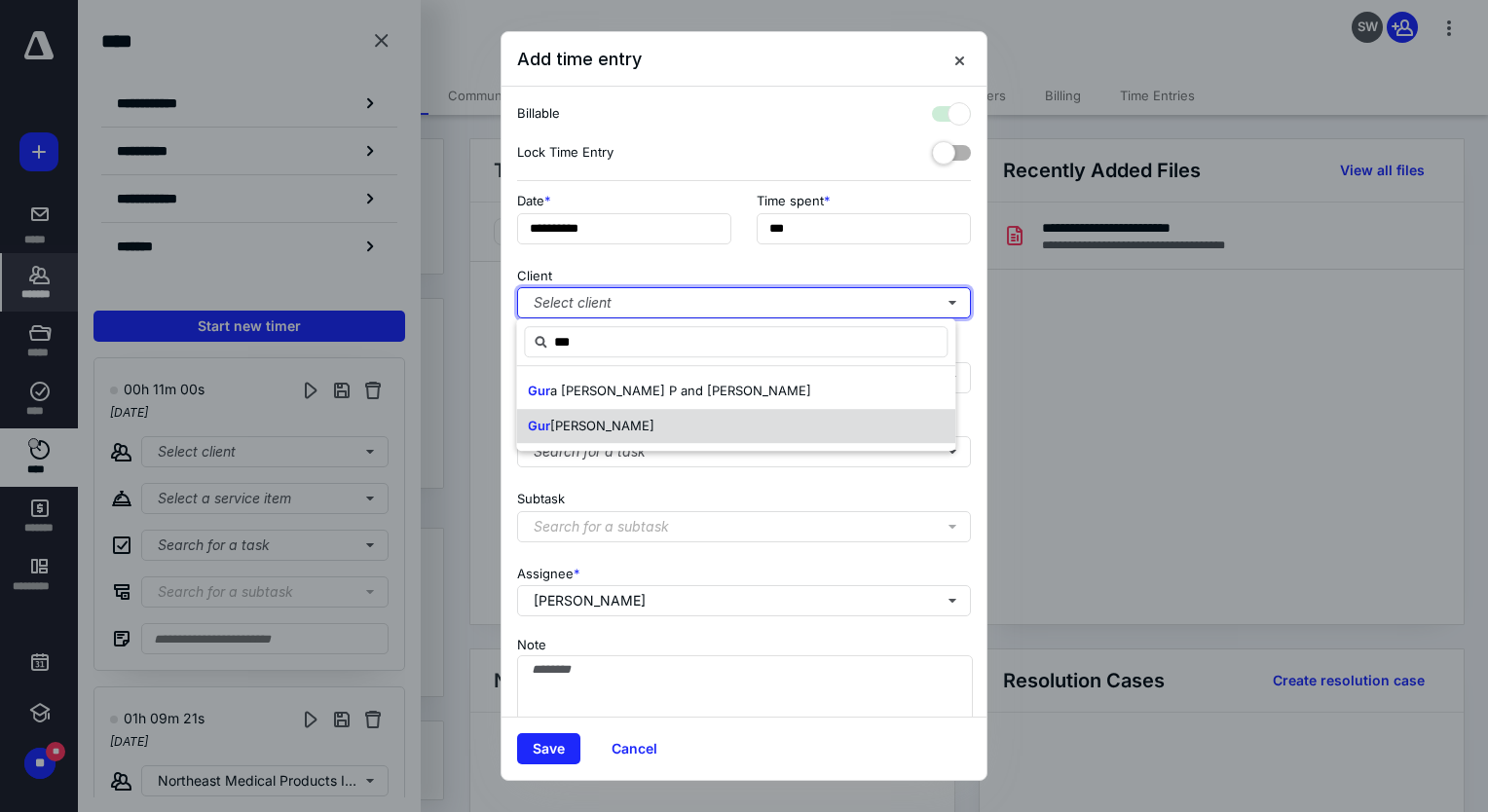 checkbox on "true" 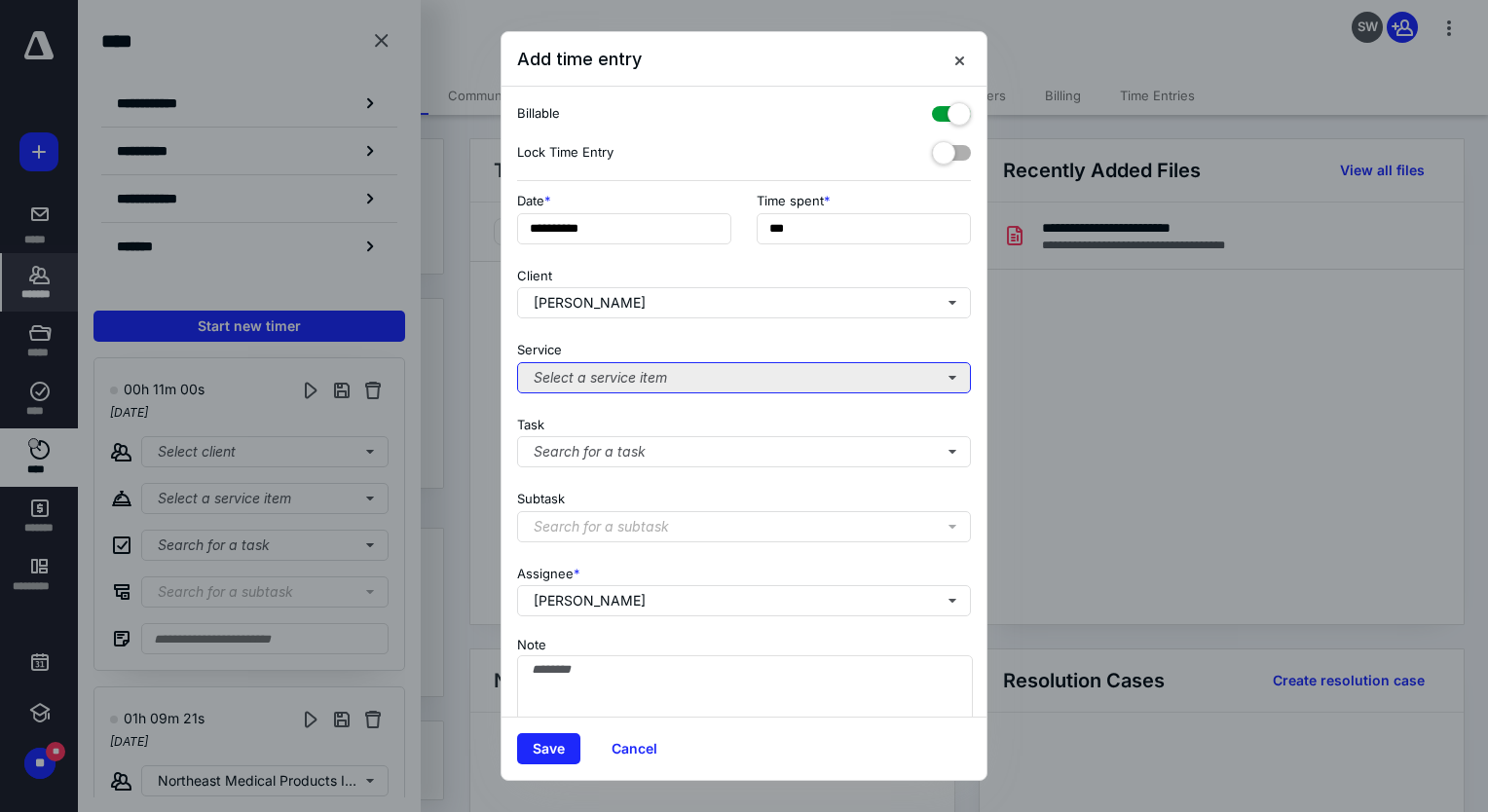 click on "Select a service item" at bounding box center [744, 378] 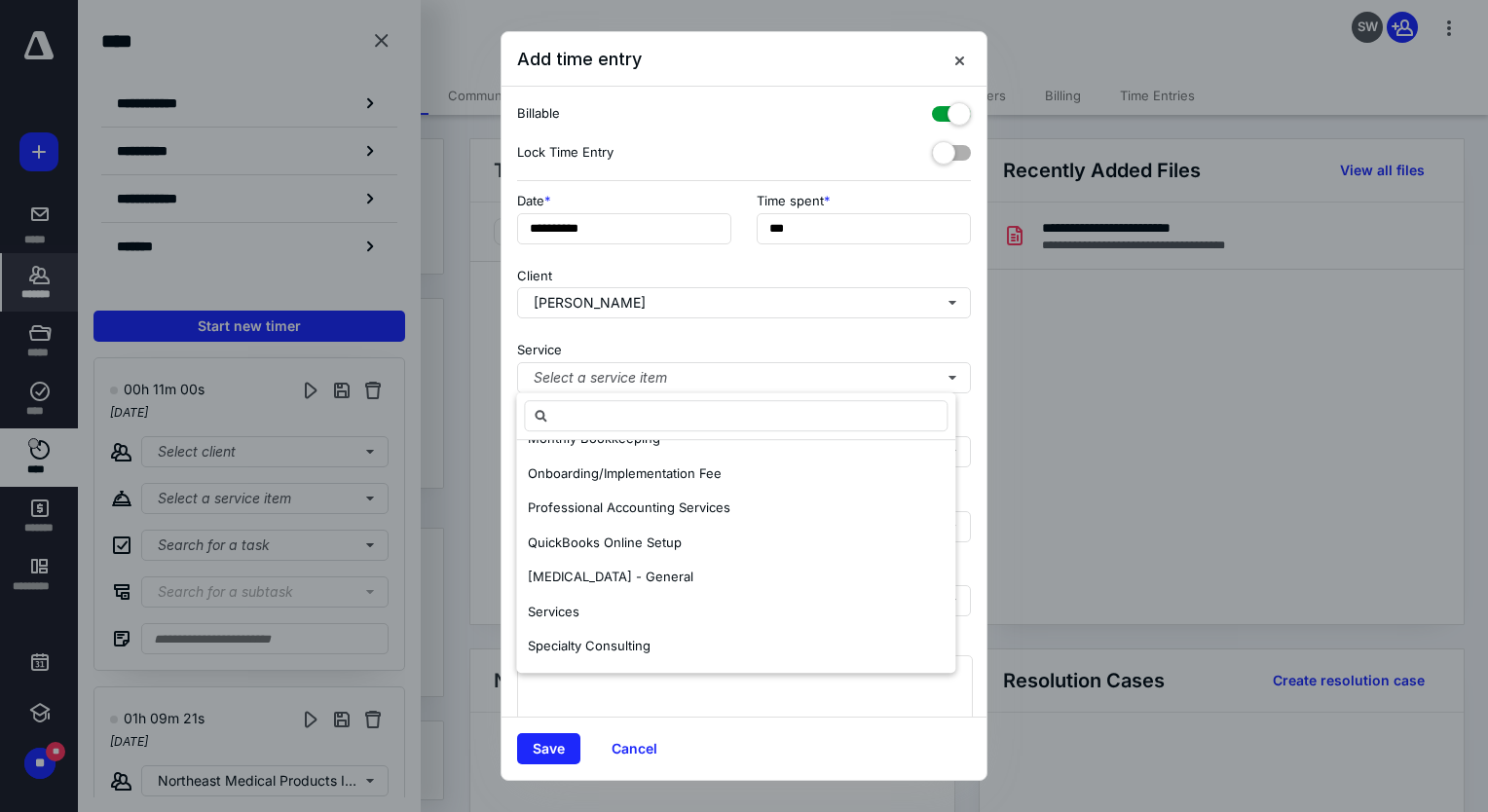 scroll, scrollTop: 548, scrollLeft: 0, axis: vertical 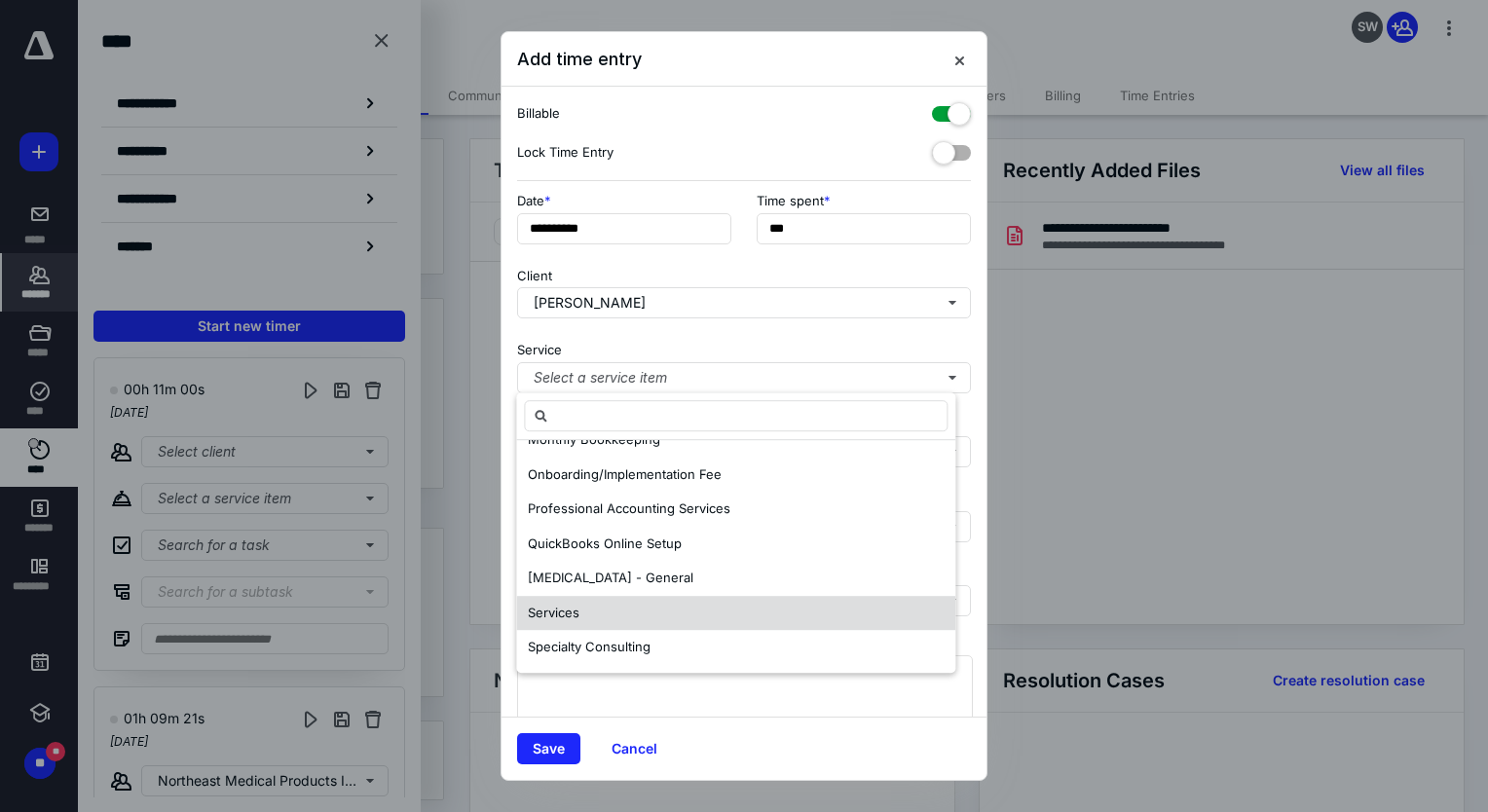 click on "Services" at bounding box center [735, 613] 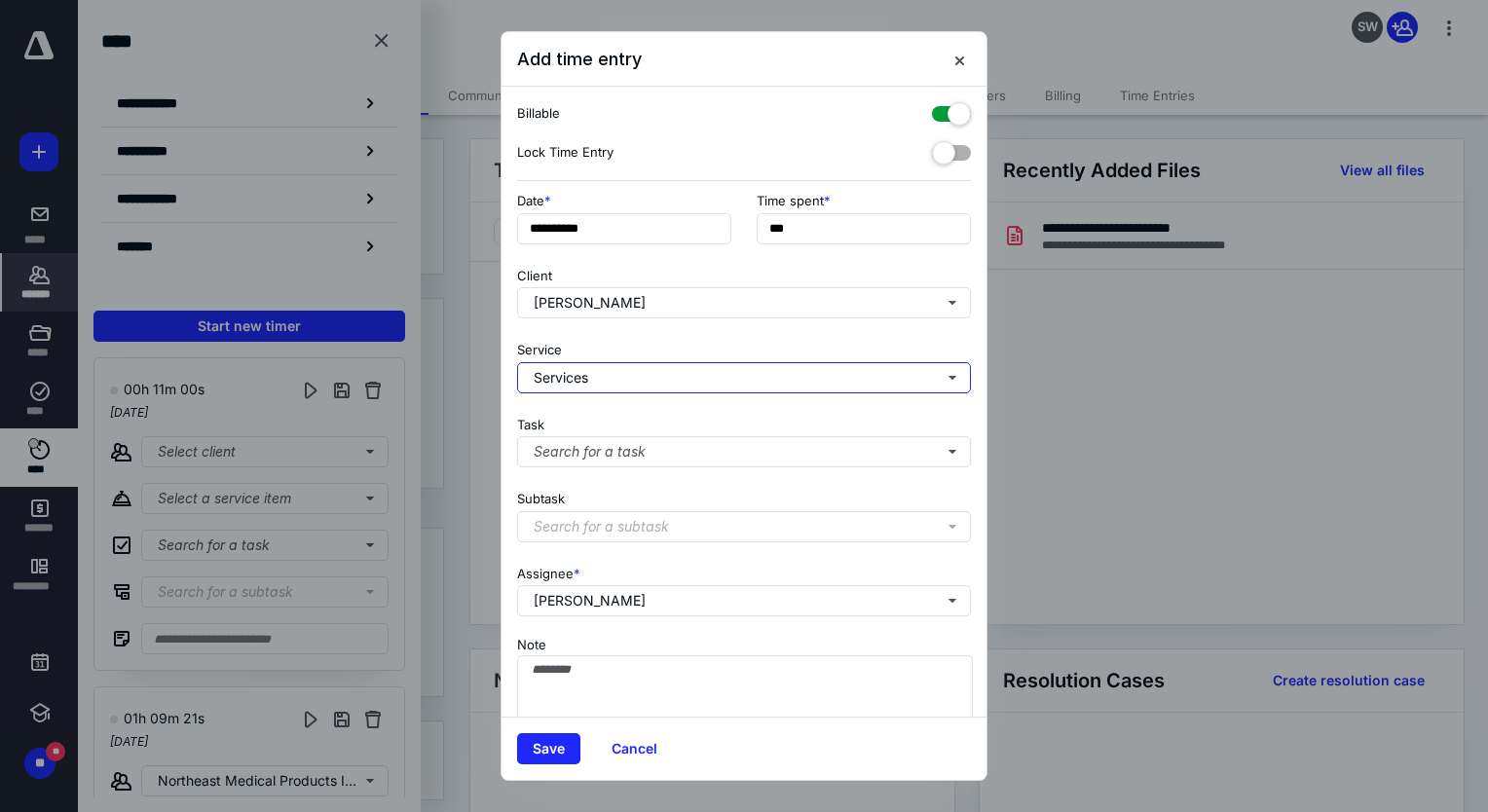 scroll, scrollTop: 0, scrollLeft: 0, axis: both 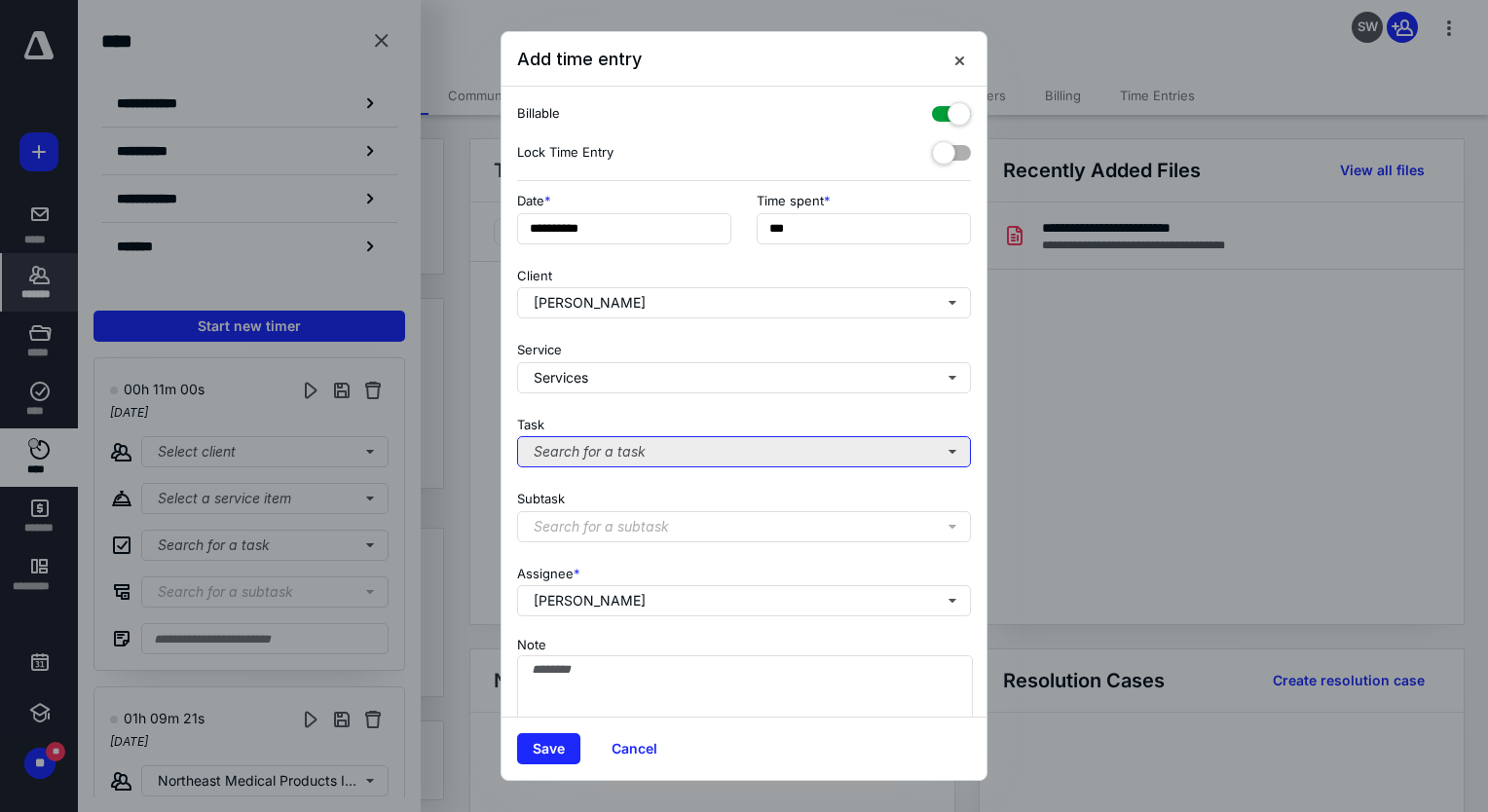 click on "Search for a task" at bounding box center (744, 452) 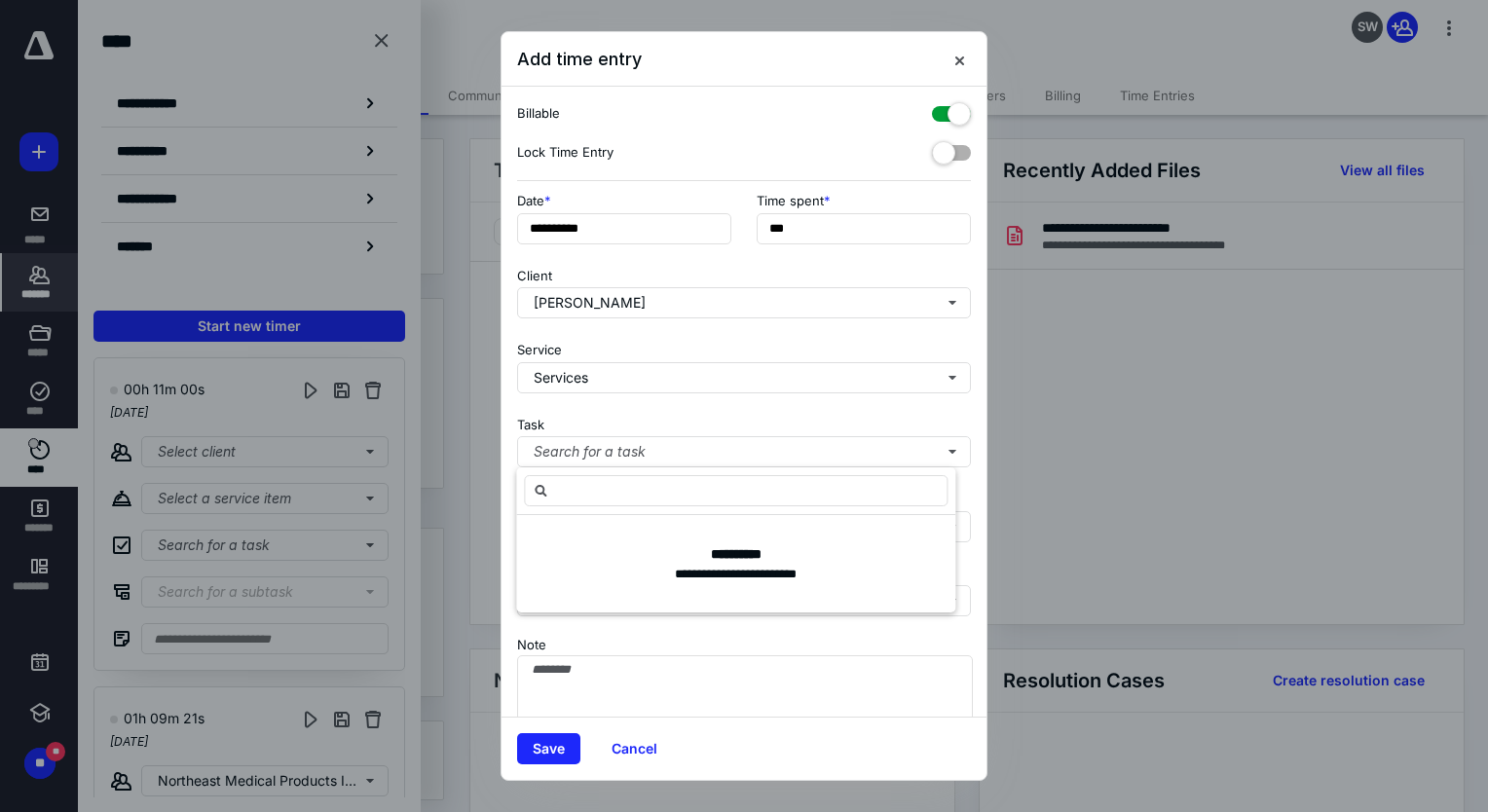 click on "Task Search for a task" at bounding box center [744, 438] 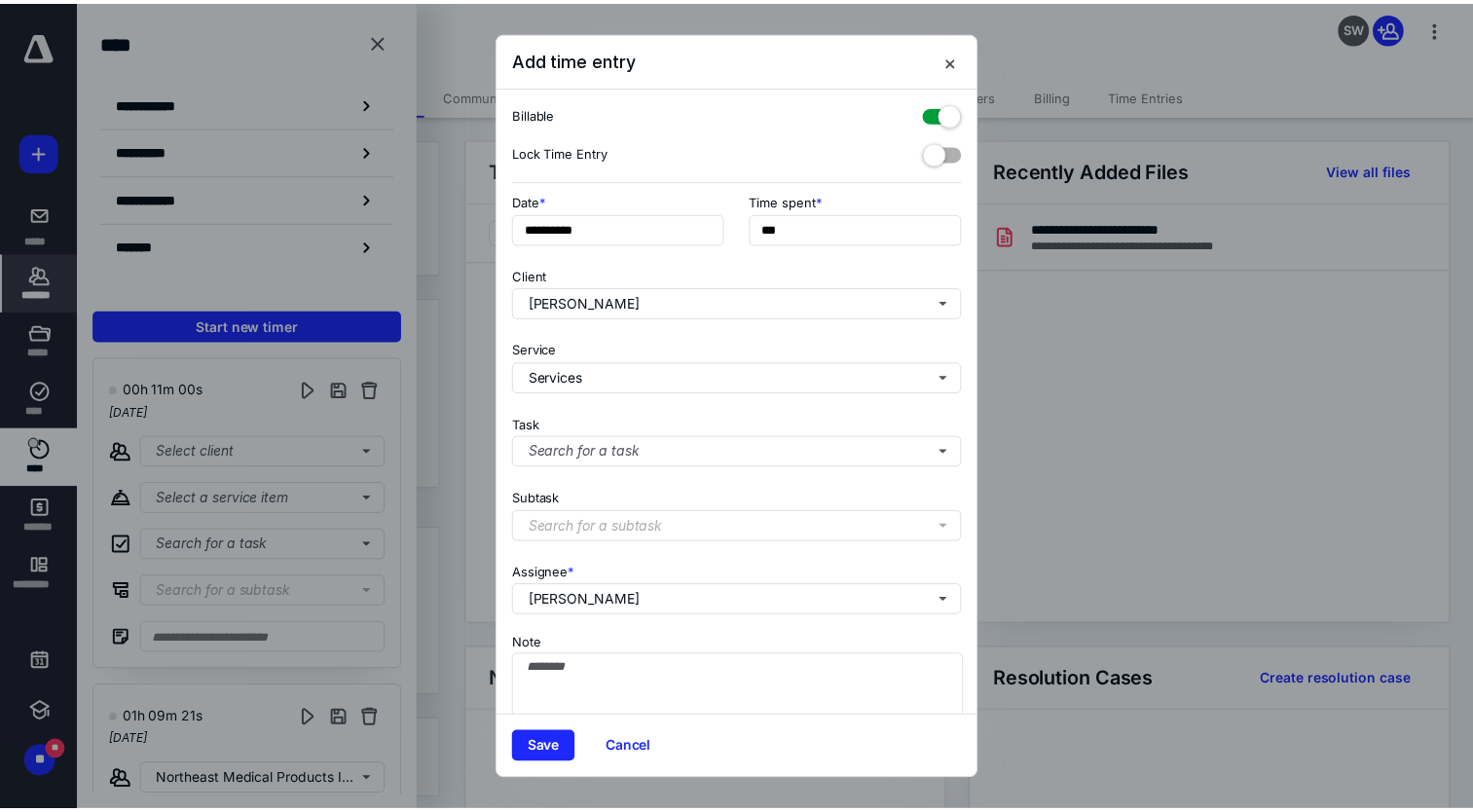 scroll, scrollTop: 64, scrollLeft: 0, axis: vertical 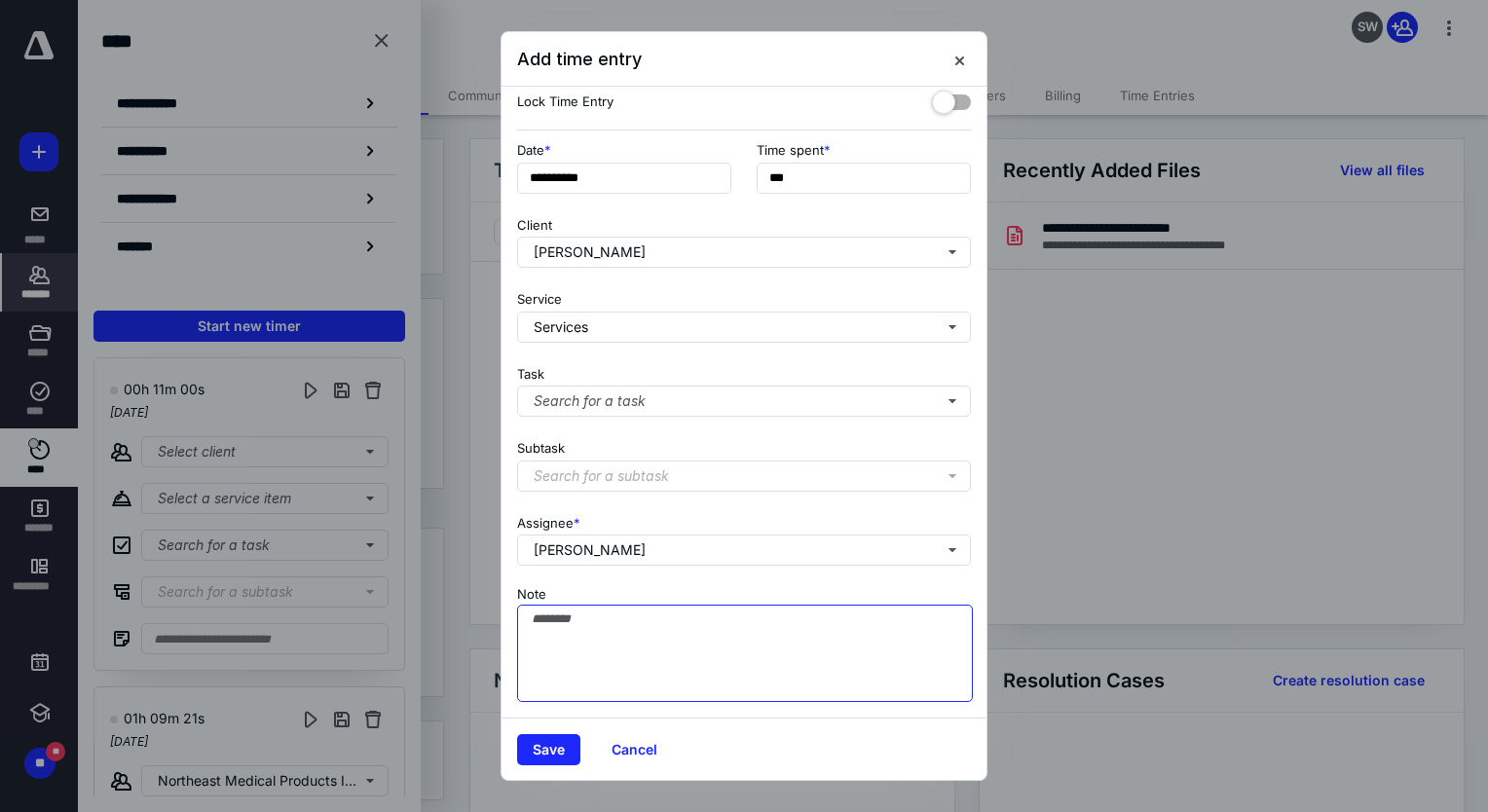 click on "Note" at bounding box center [745, 653] 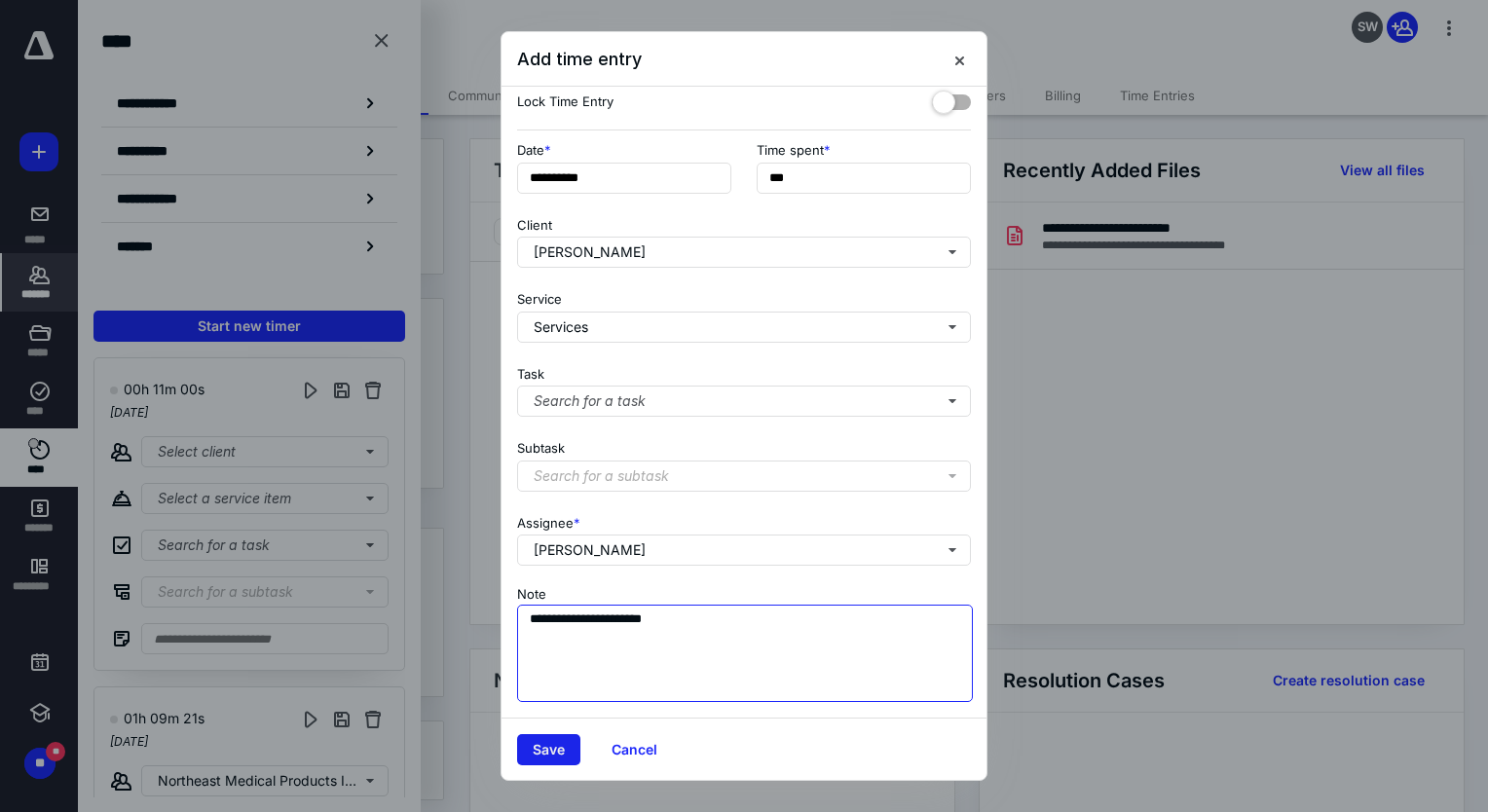 type on "**********" 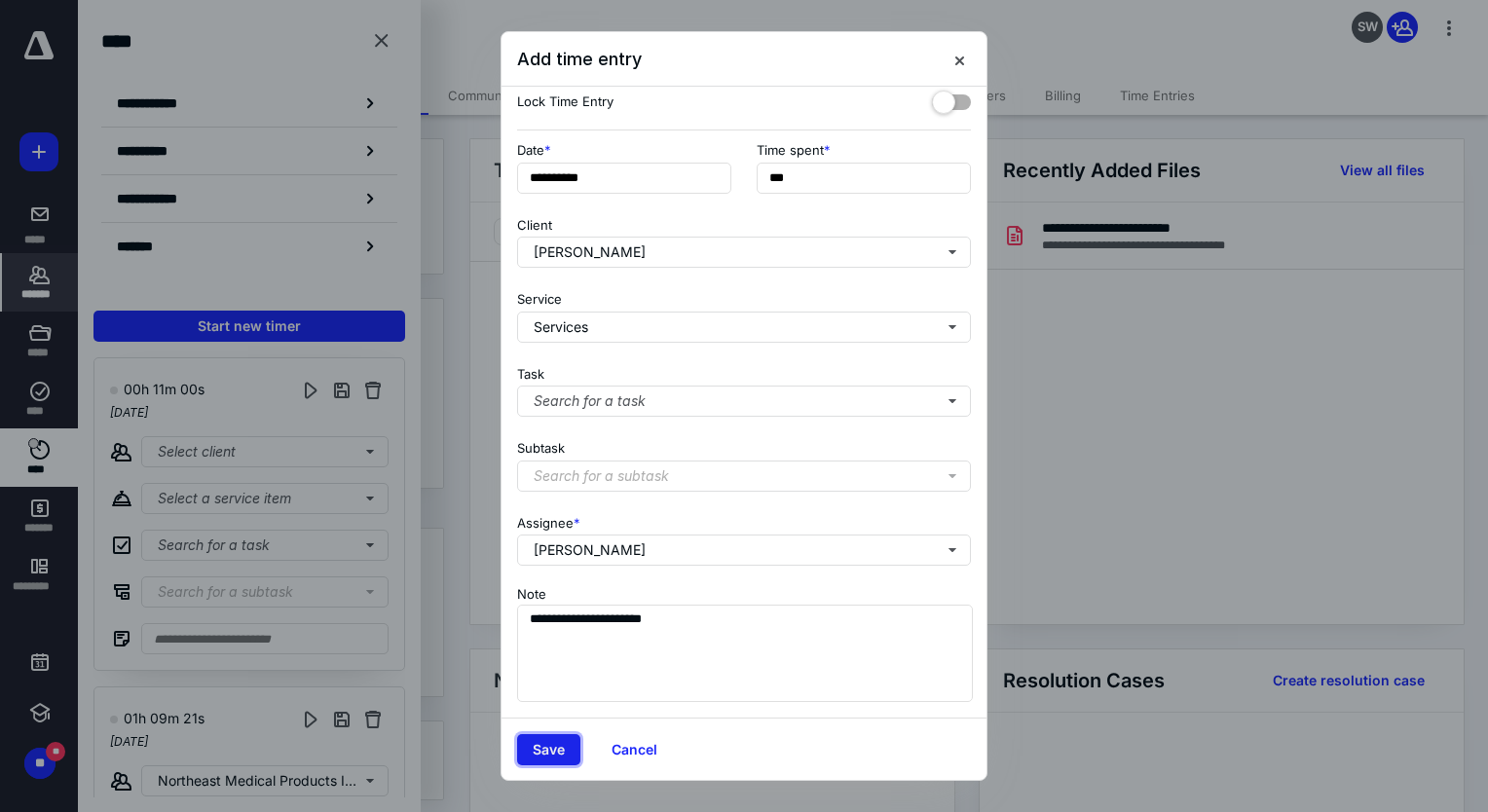click on "Save" at bounding box center (548, 750) 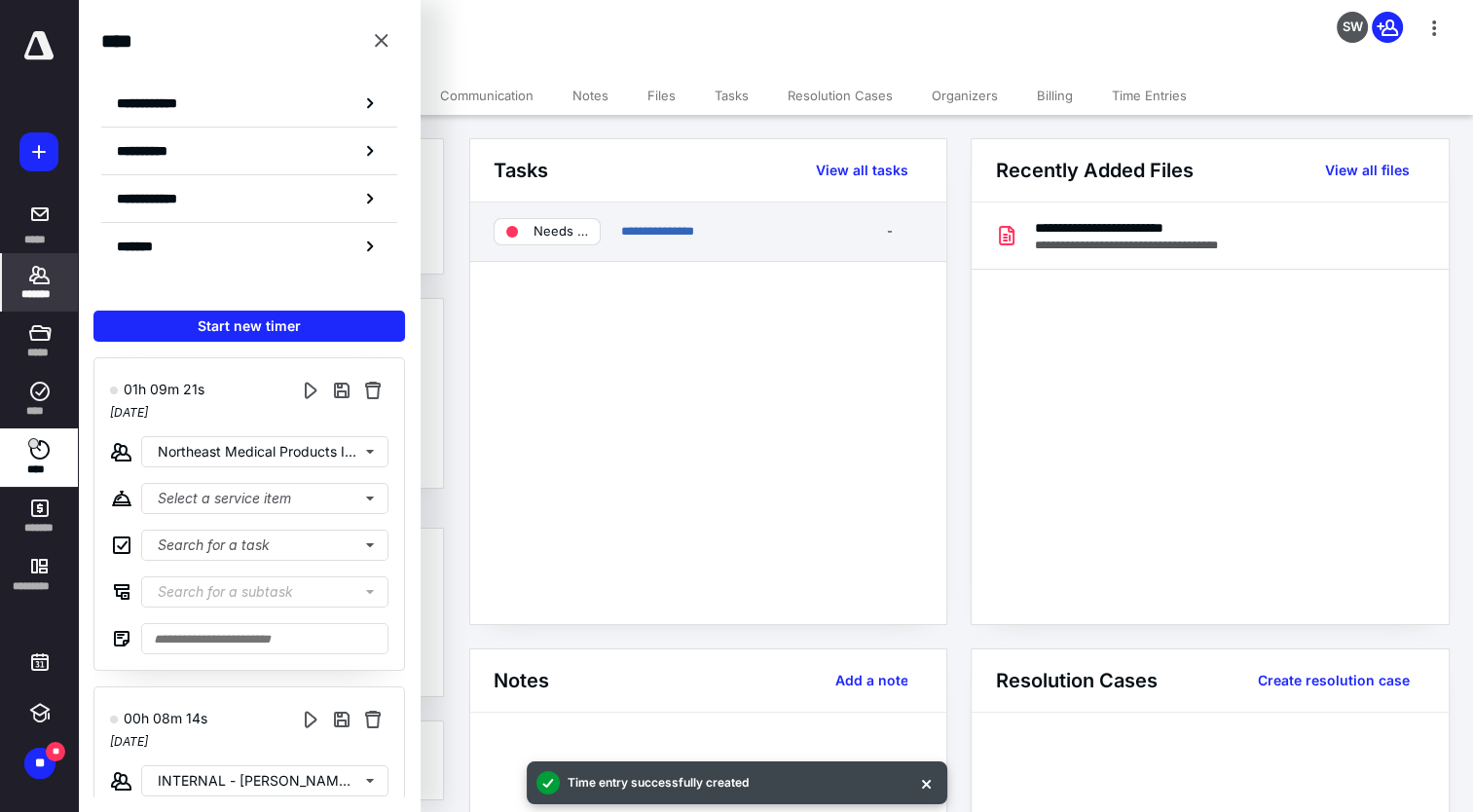 click on "Needs review" at bounding box center (561, 232) 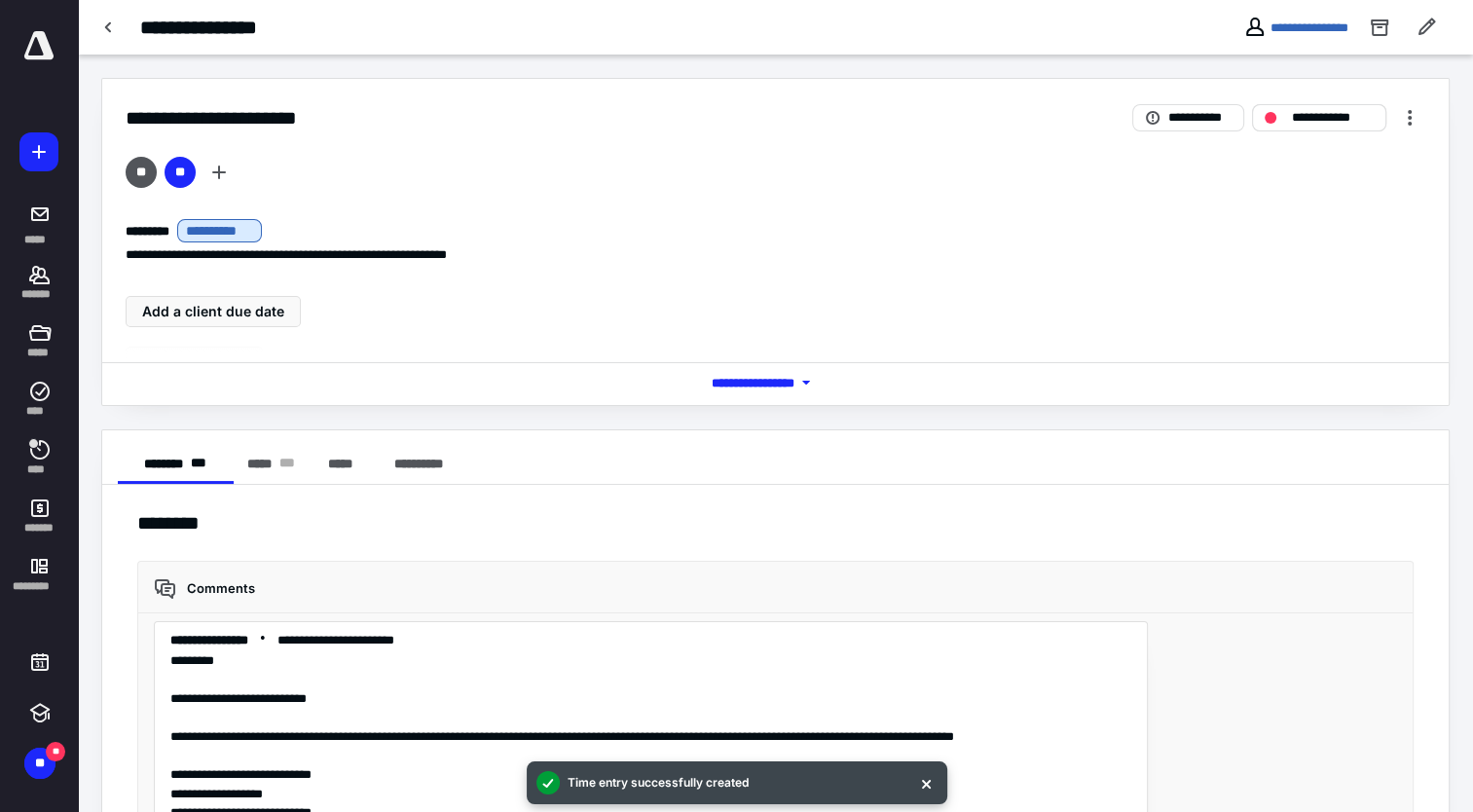 click on "**********" at bounding box center (1333, 118) 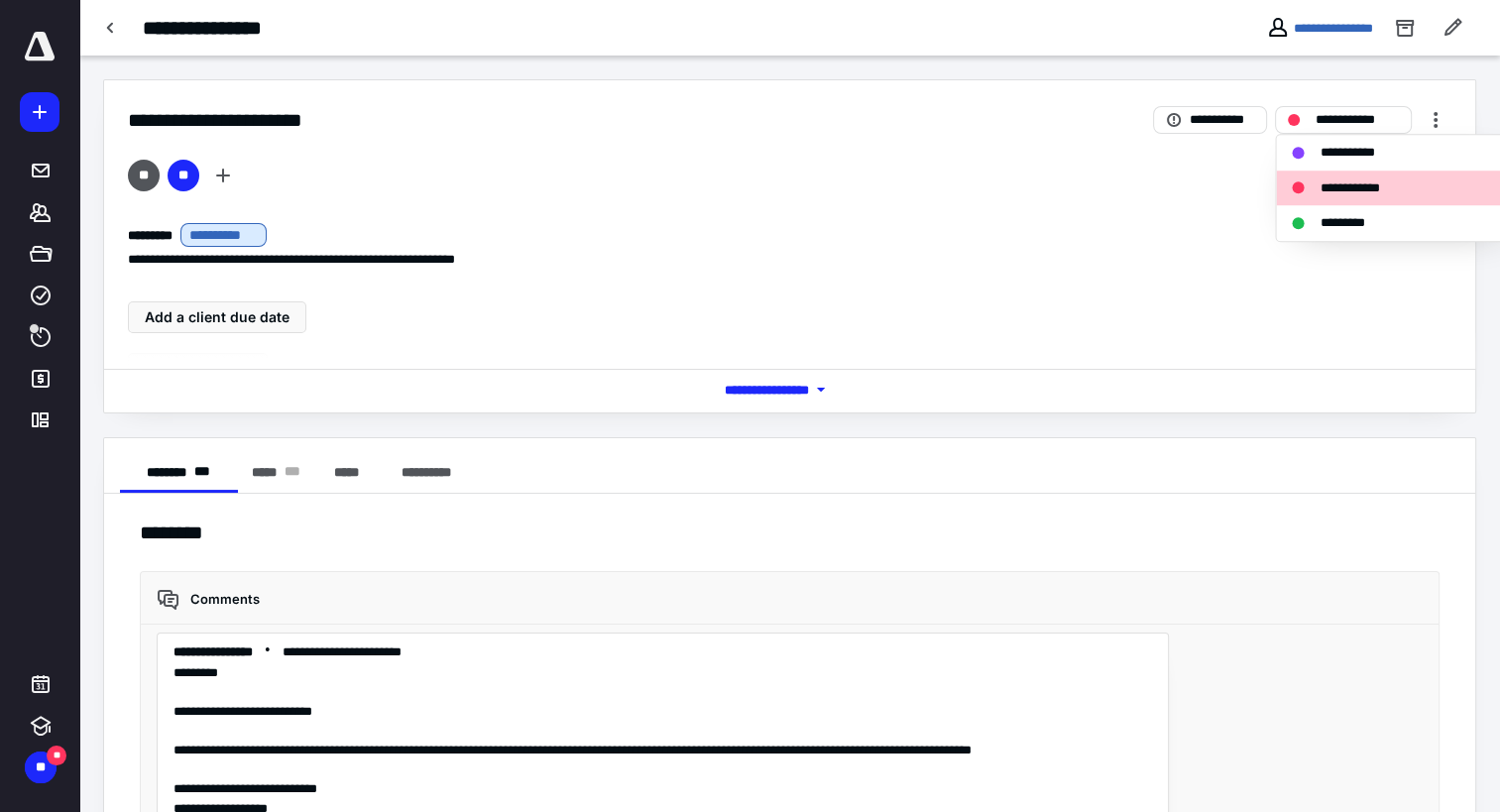 click on "Add a client due date" at bounding box center [789, 317] 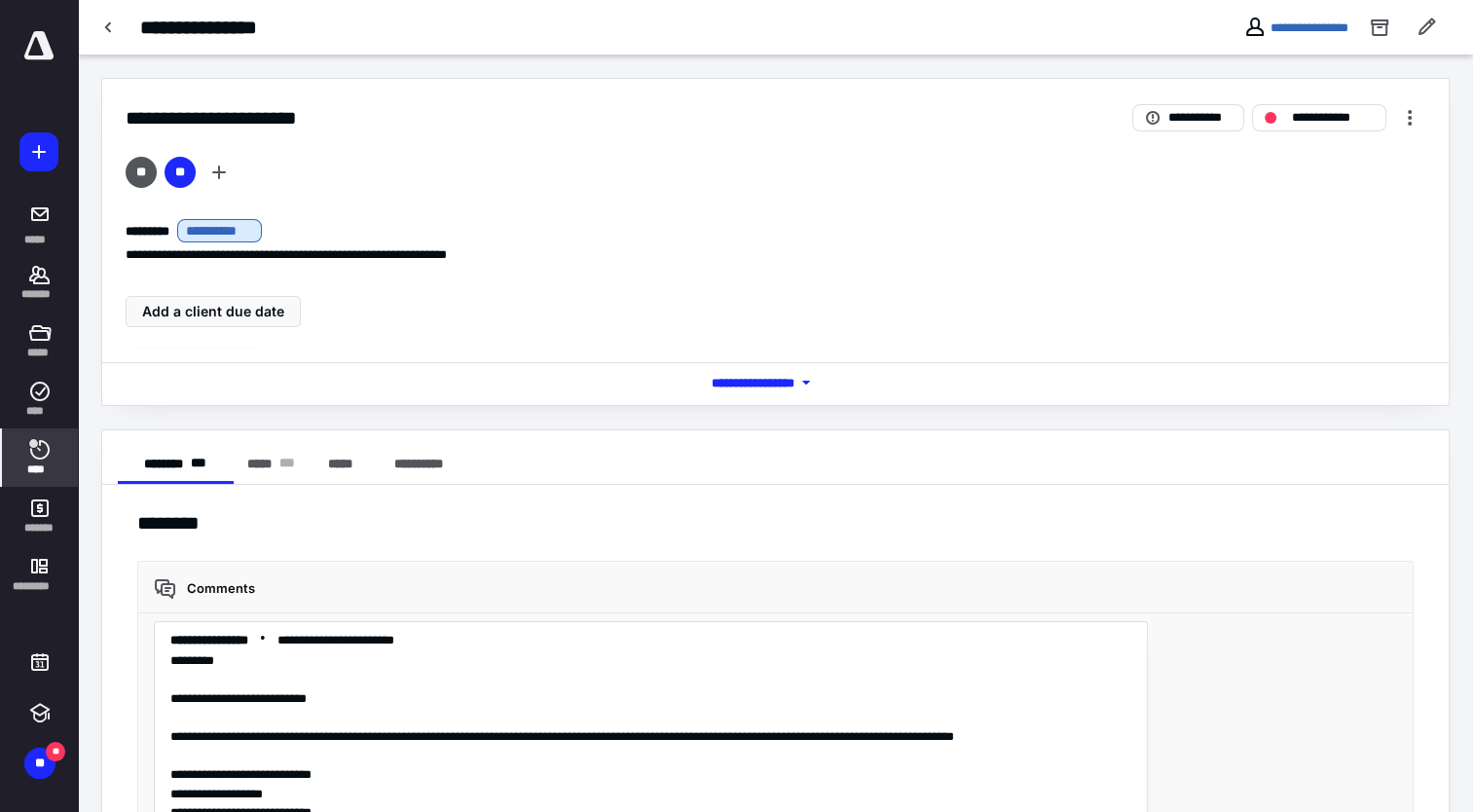 click 